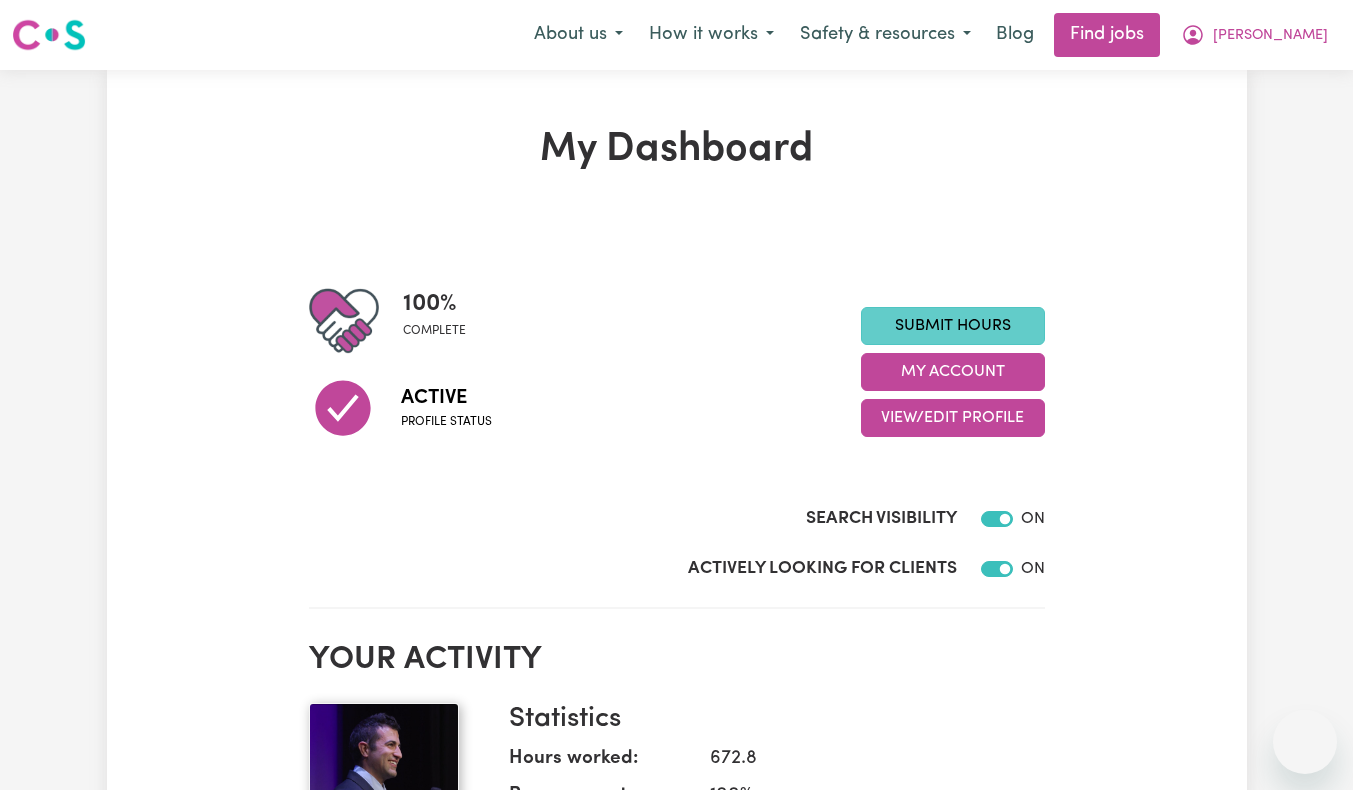 scroll, scrollTop: 0, scrollLeft: 0, axis: both 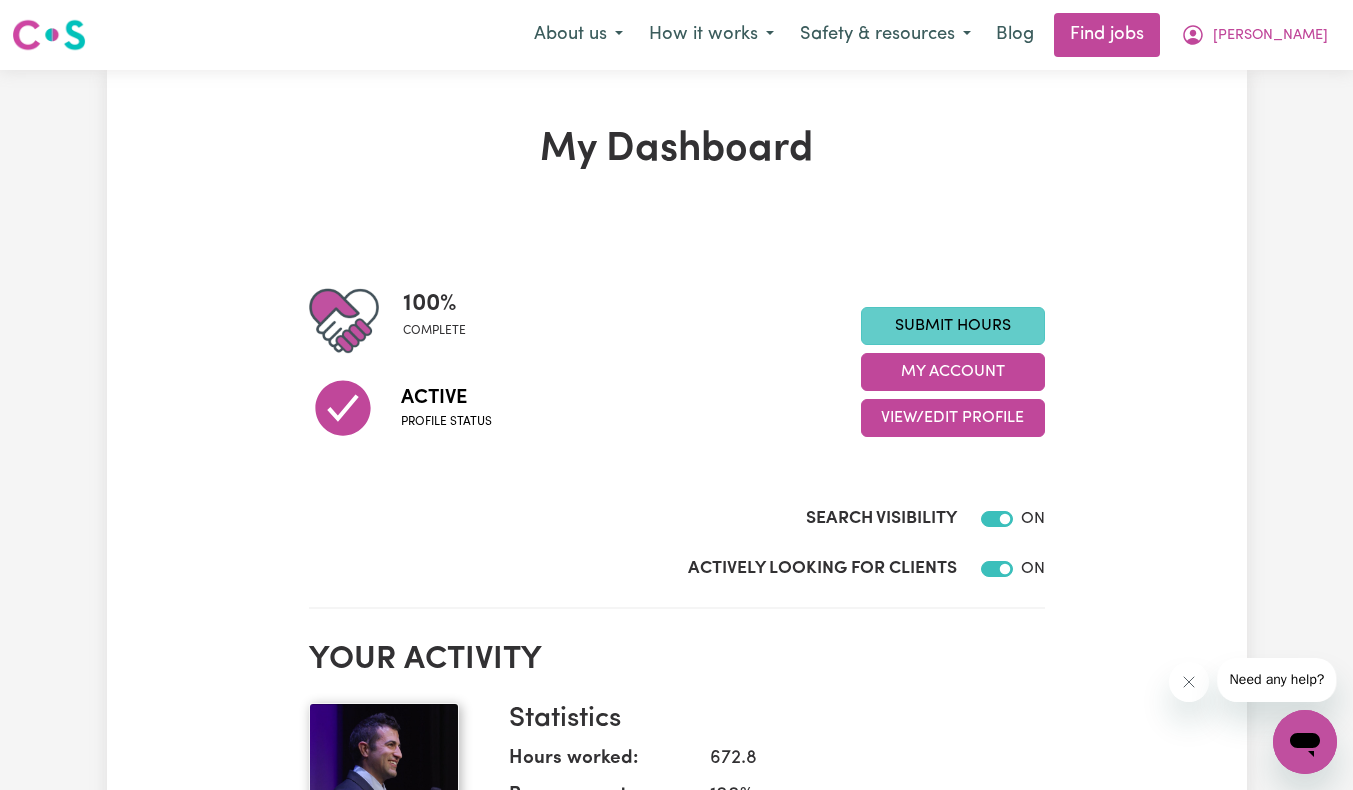 click on "Submit Hours" at bounding box center (953, 326) 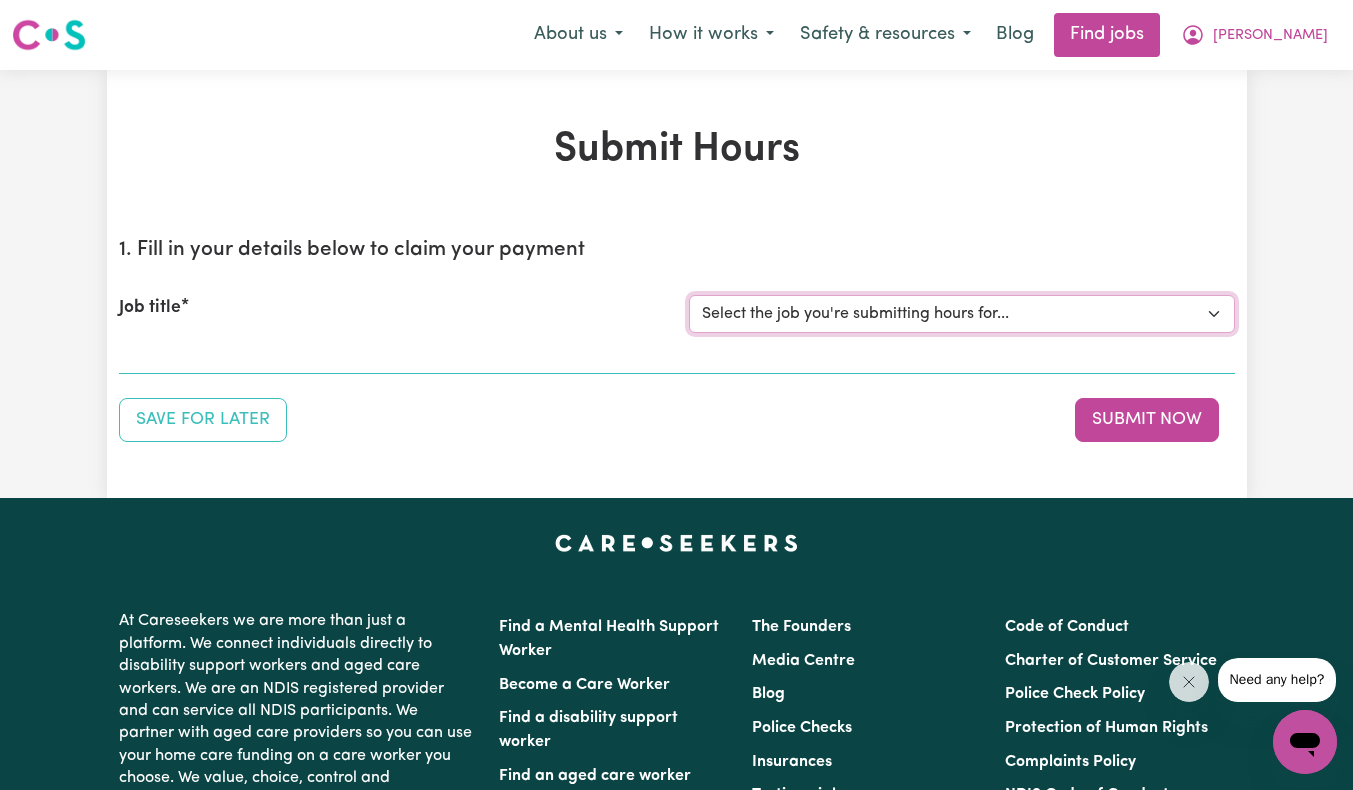 click on "Select the job you're submitting hours for... [[PERSON_NAME]] Support Worker Needed ONE OFF For Community Access In [GEOGRAPHIC_DATA], [GEOGRAPHIC_DATA] [[PERSON_NAME]] Mobility support [[PERSON_NAME]] Support Worker Needed For Social Companionship and Community Access- [PERSON_NAME][GEOGRAPHIC_DATA], [GEOGRAPHIC_DATA] [[PERSON_NAME]] Support Worker Needed For Cover Shift - [GEOGRAPHIC_DATA]" at bounding box center [962, 314] 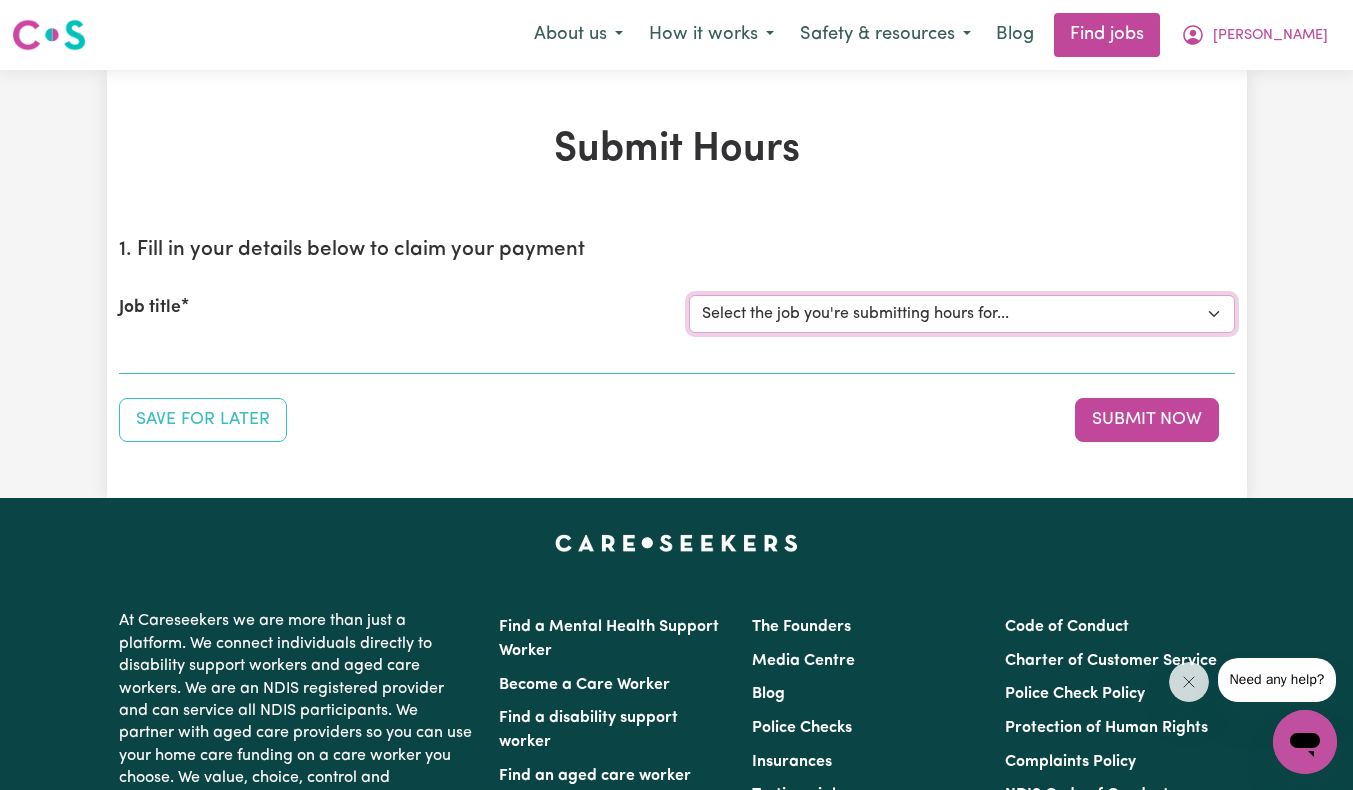 select on "13796" 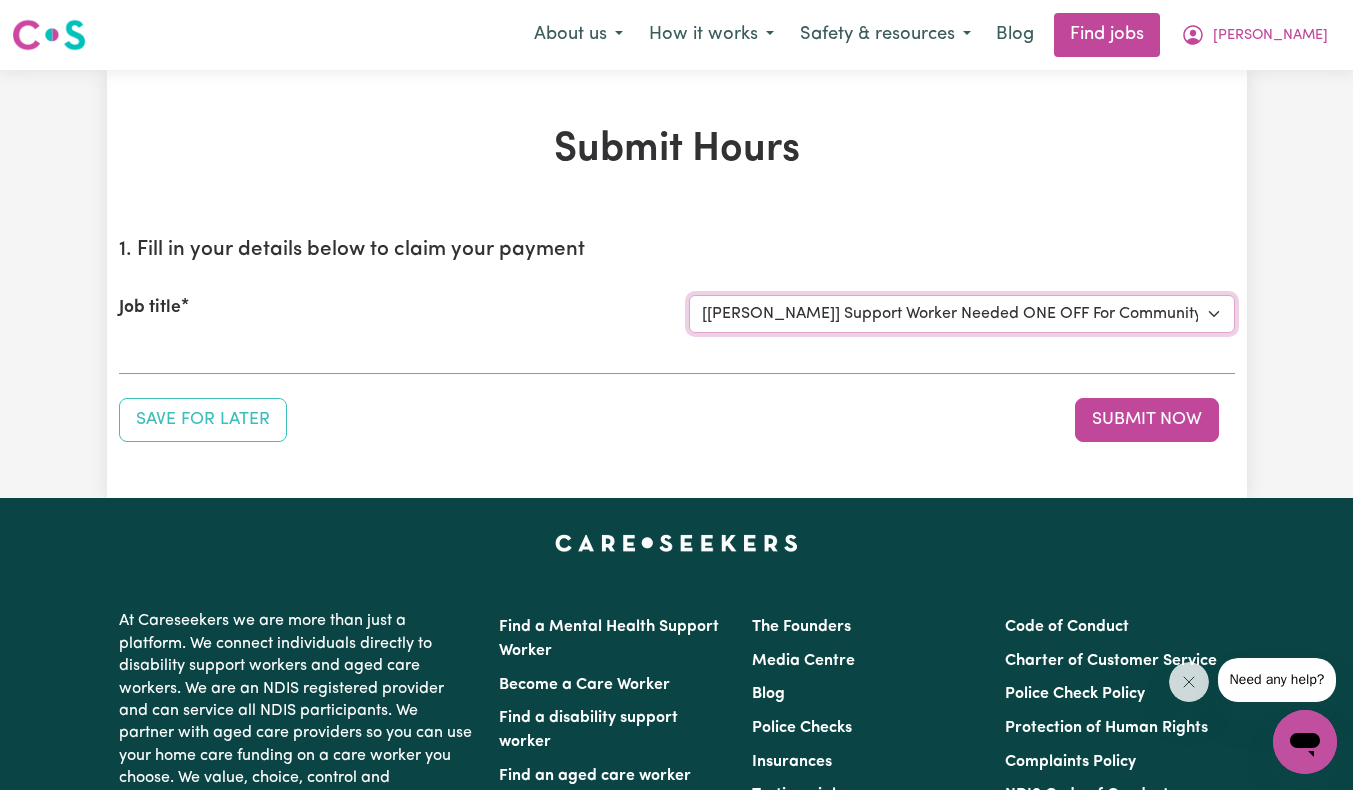 click on "Select the job you're submitting hours for... [[PERSON_NAME]] Support Worker Needed ONE OFF For Community Access In [GEOGRAPHIC_DATA], [GEOGRAPHIC_DATA] [[PERSON_NAME]] Mobility support [[PERSON_NAME]] Support Worker Needed For Social Companionship and Community Access- [PERSON_NAME][GEOGRAPHIC_DATA], [GEOGRAPHIC_DATA] [[PERSON_NAME]] Support Worker Needed For Cover Shift - [GEOGRAPHIC_DATA]" at bounding box center [962, 314] 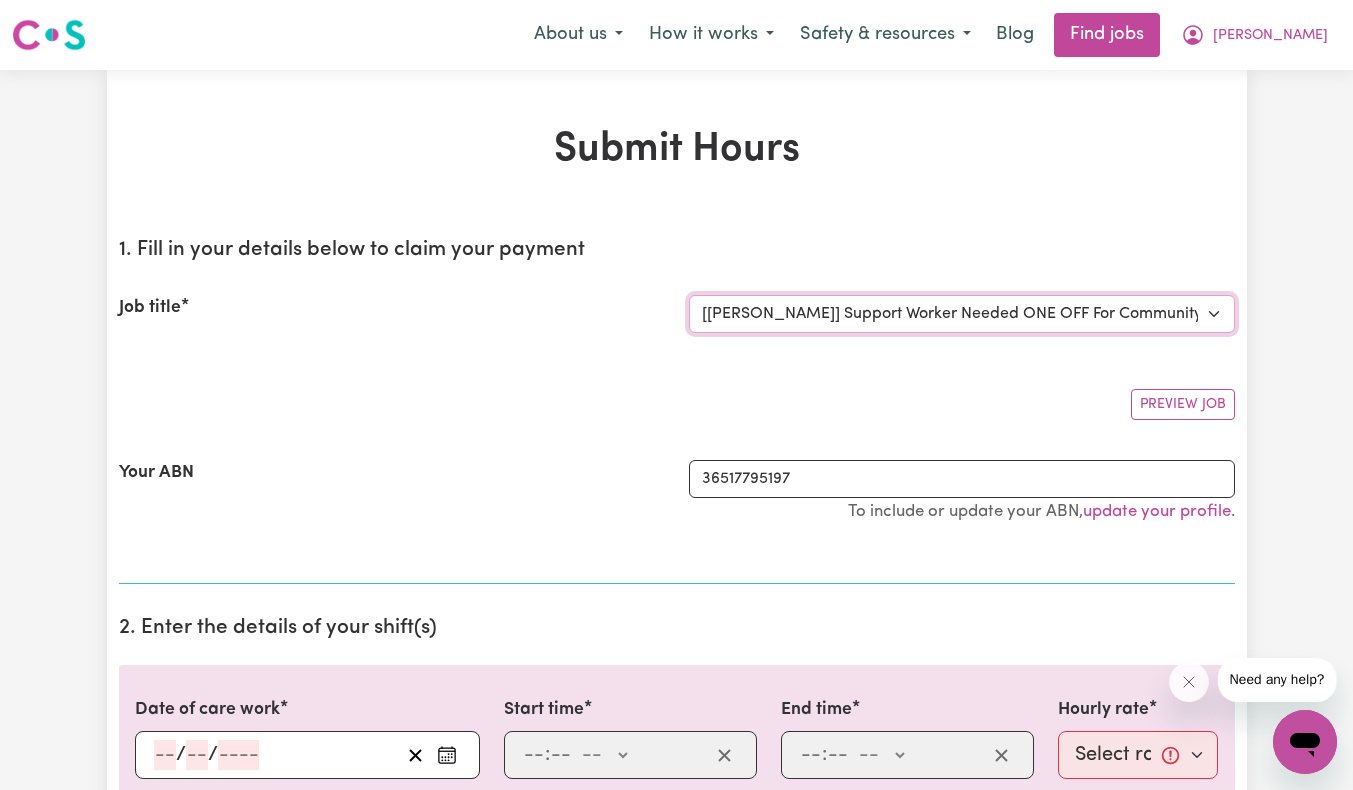 scroll, scrollTop: 400, scrollLeft: 0, axis: vertical 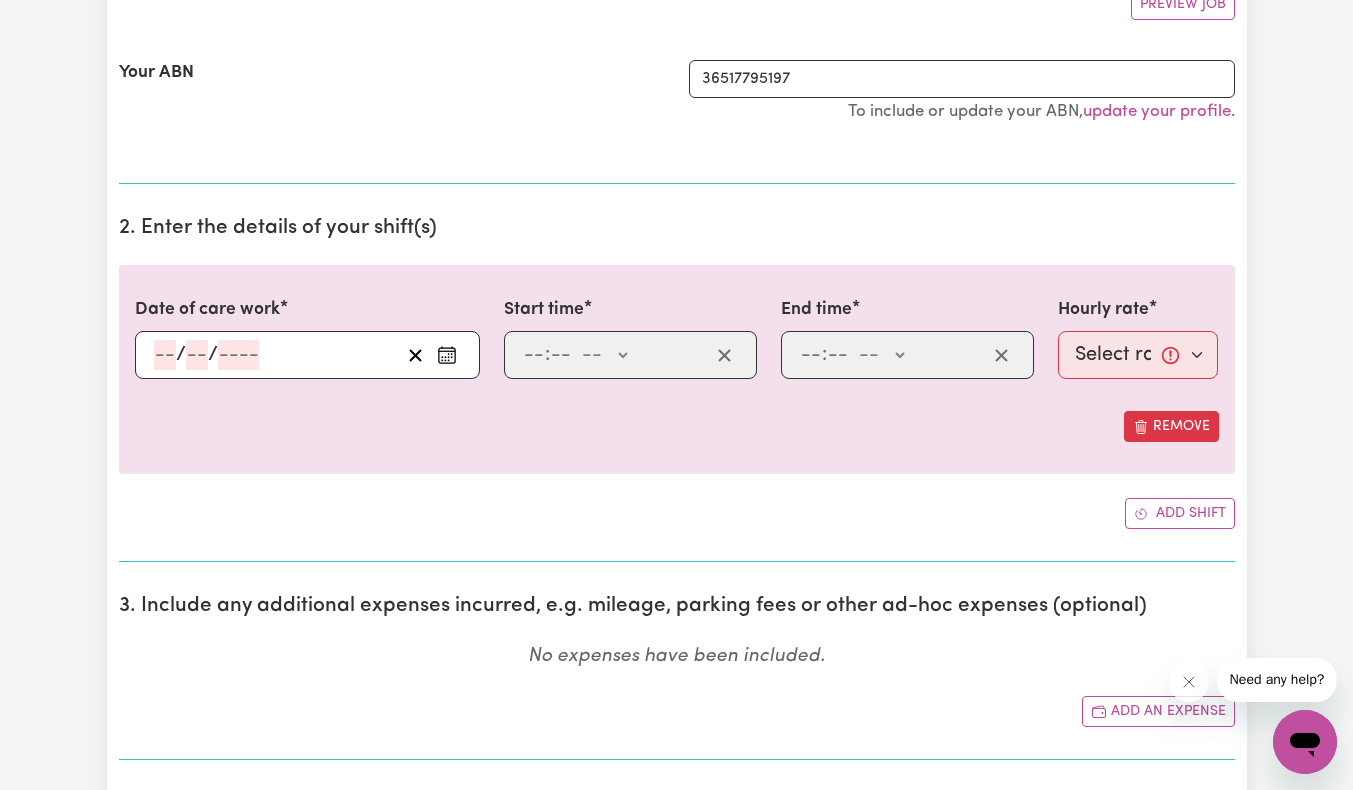 click 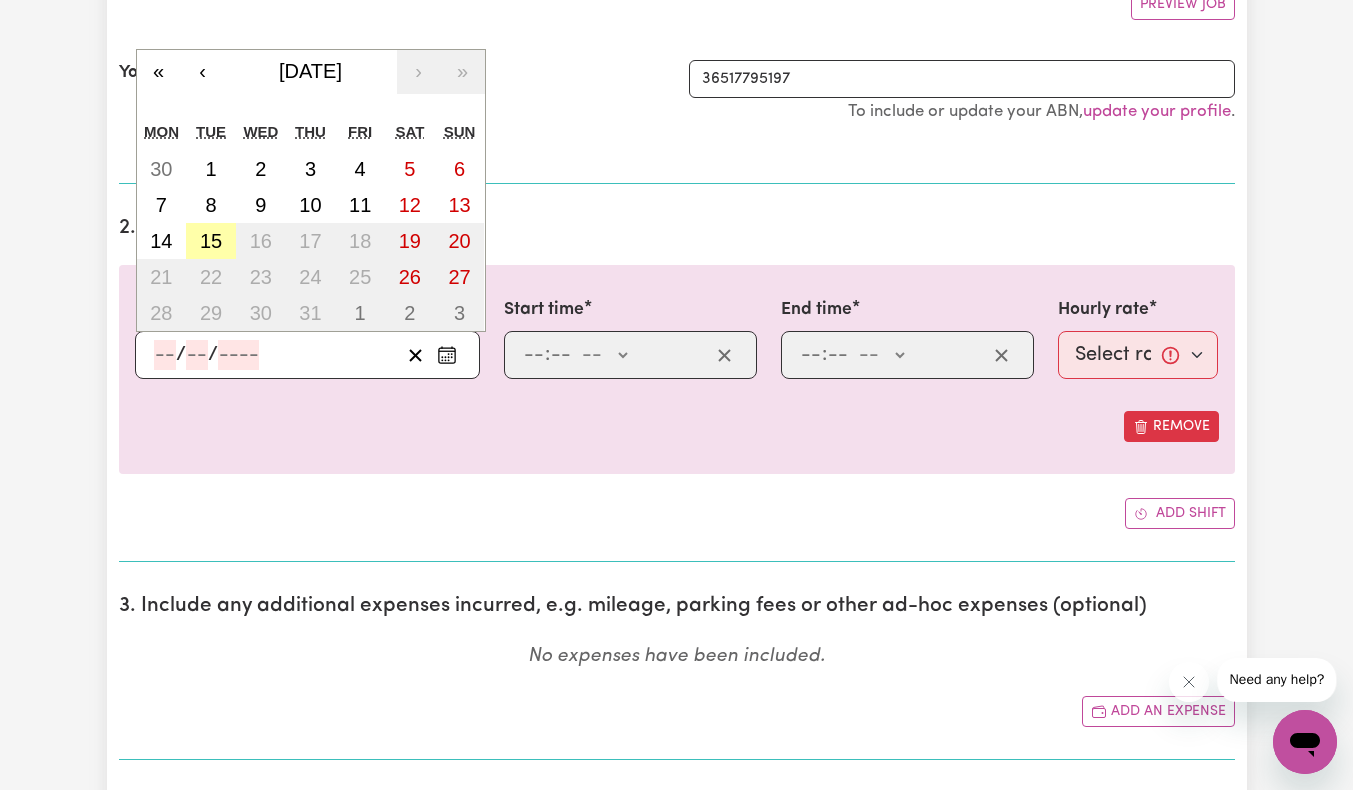 click on "15" at bounding box center [211, 241] 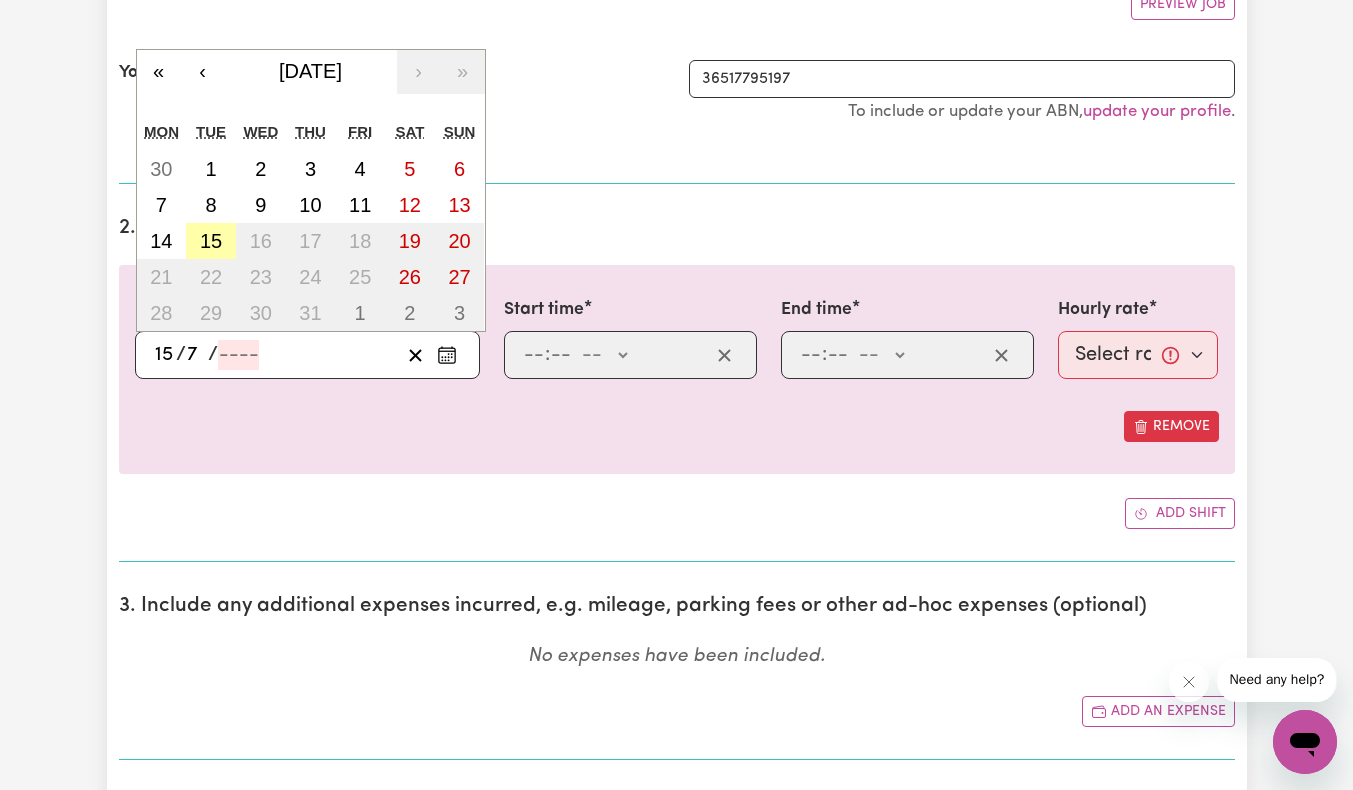 type on "2025" 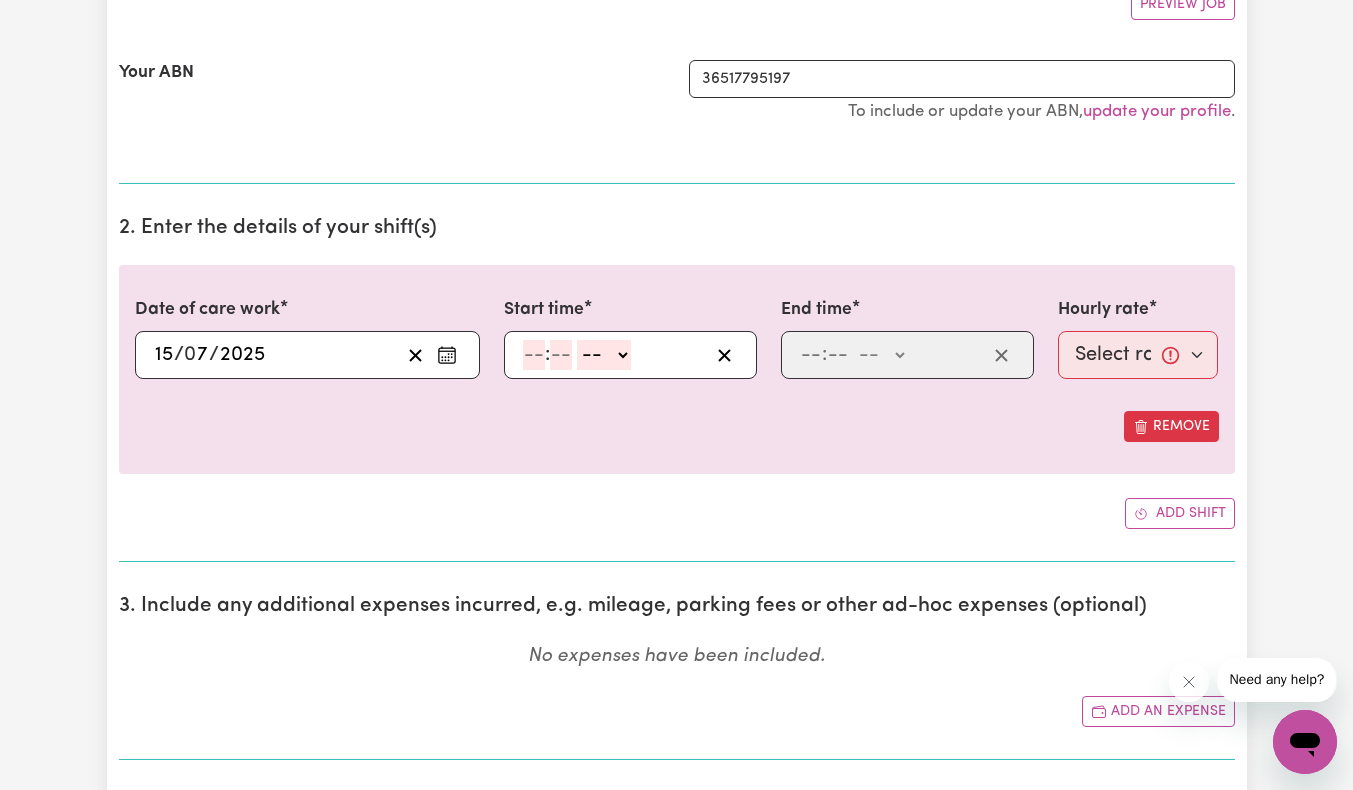 click 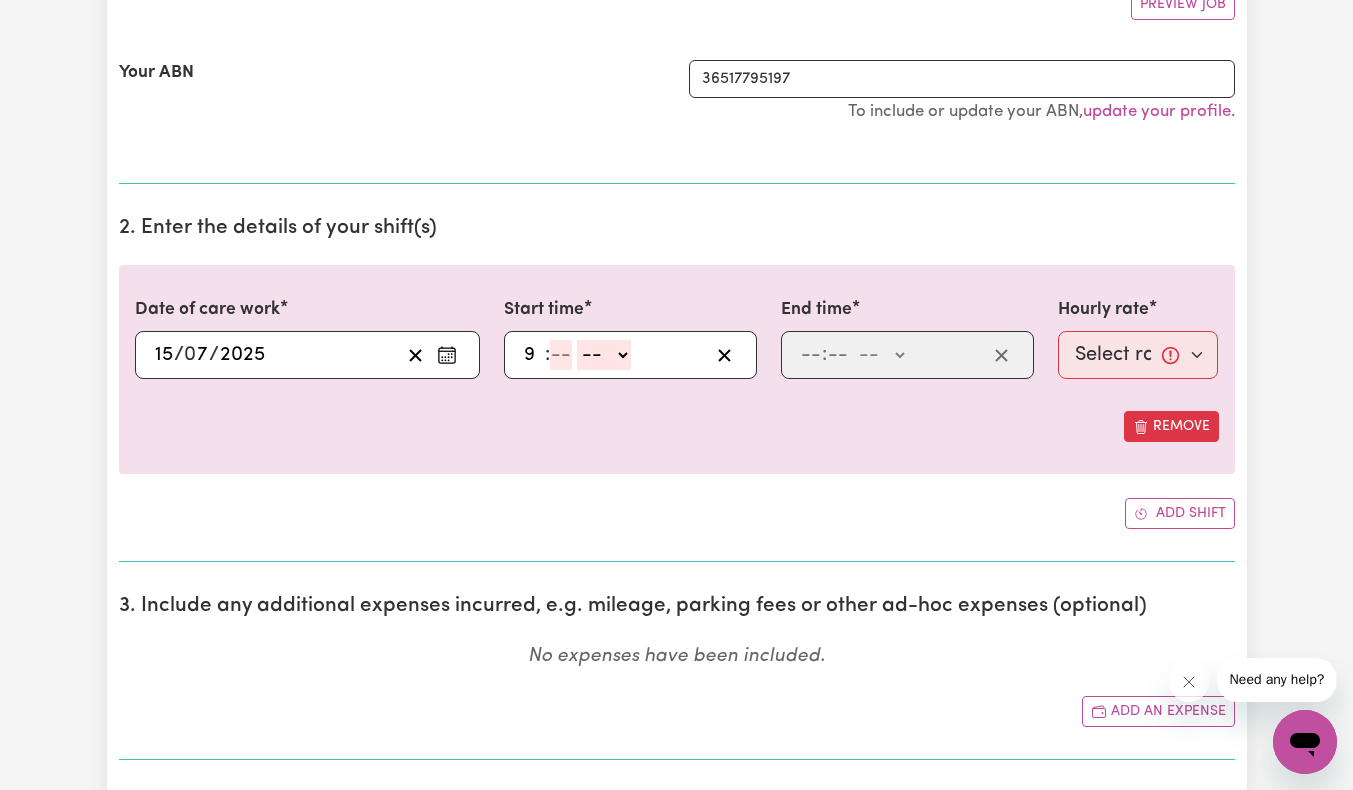 type on "9" 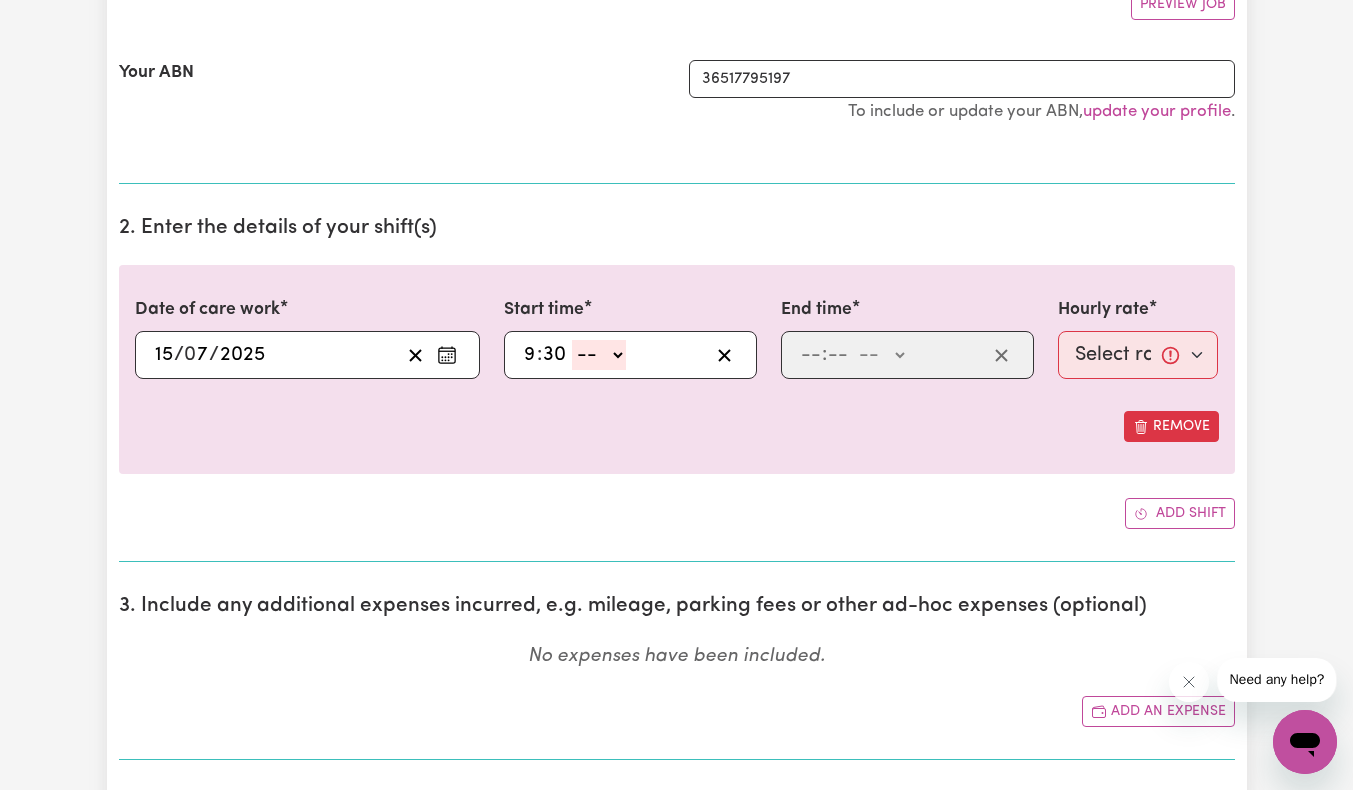 type on "30" 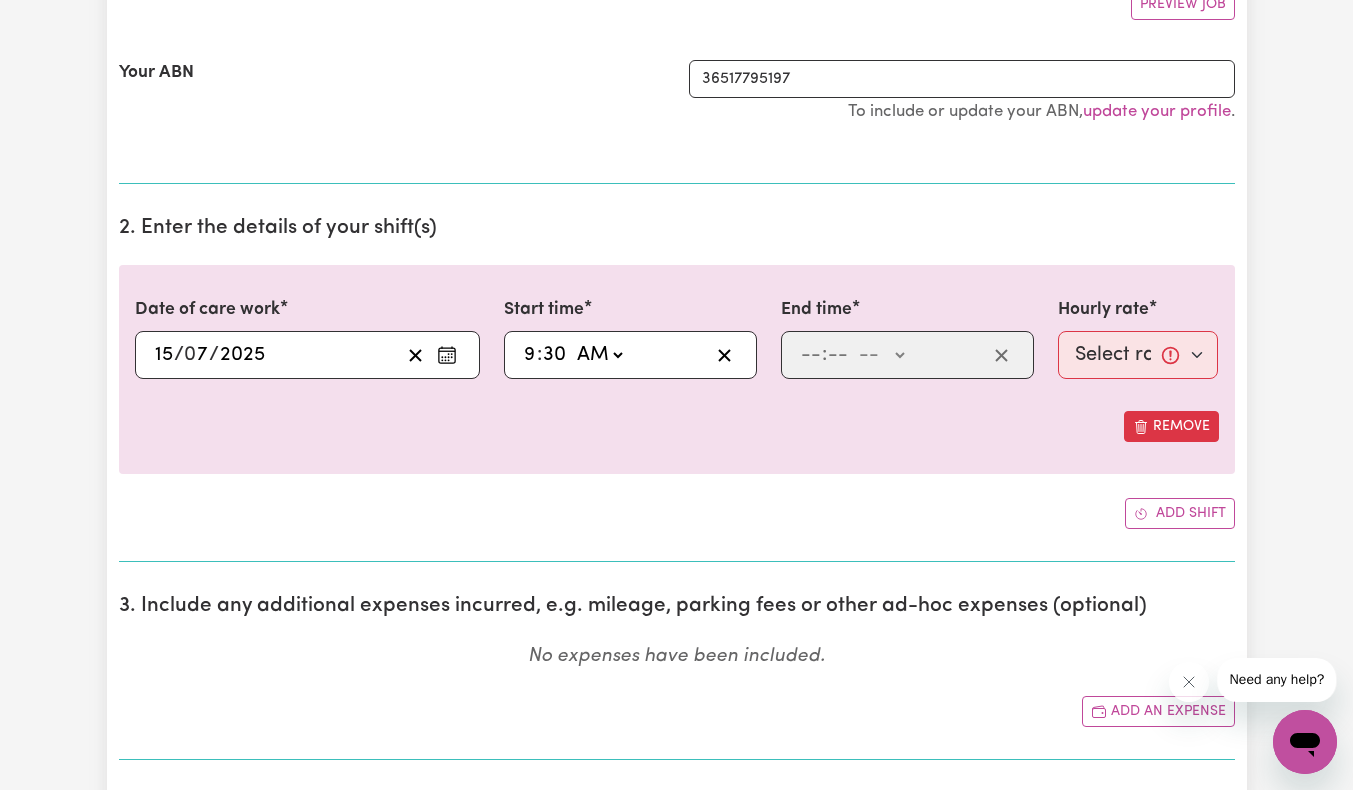type on "09:30" 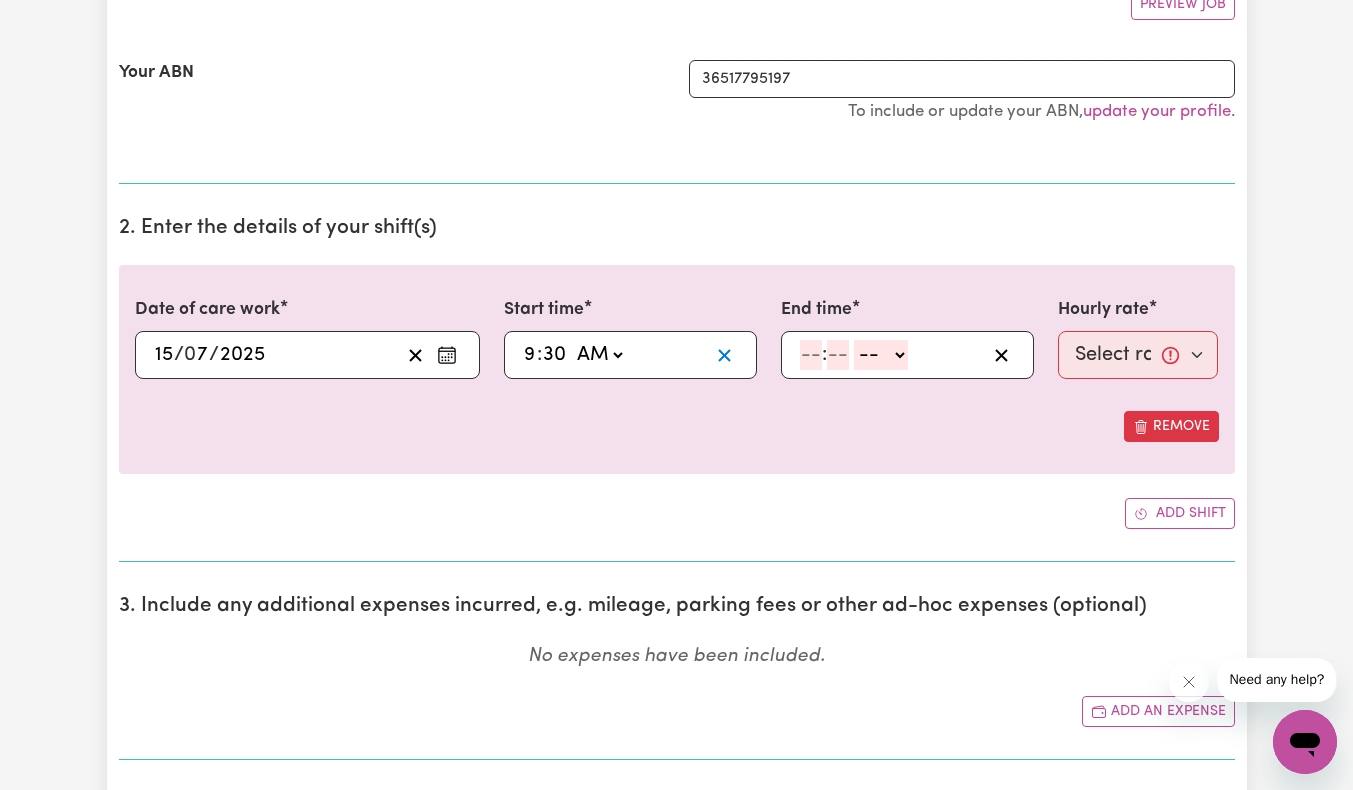 type 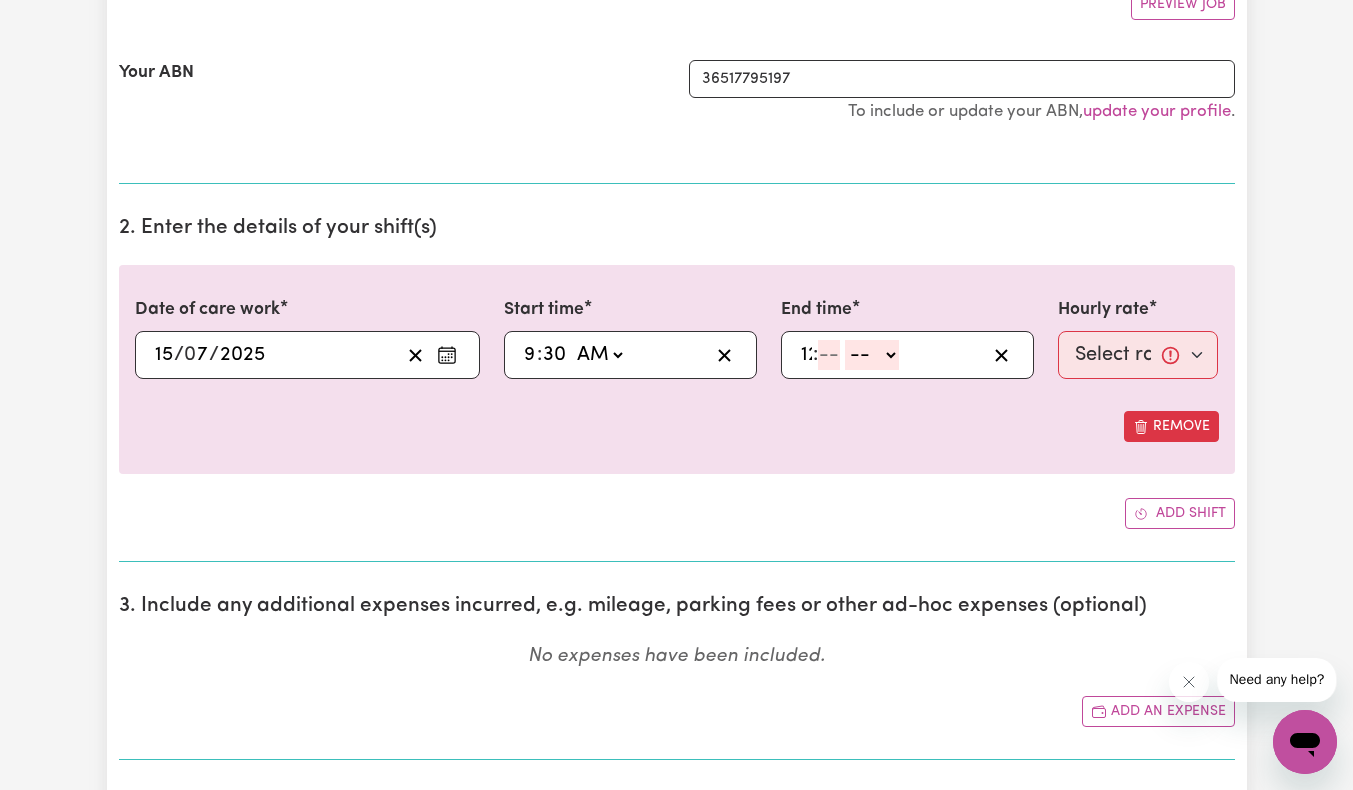 type on "12" 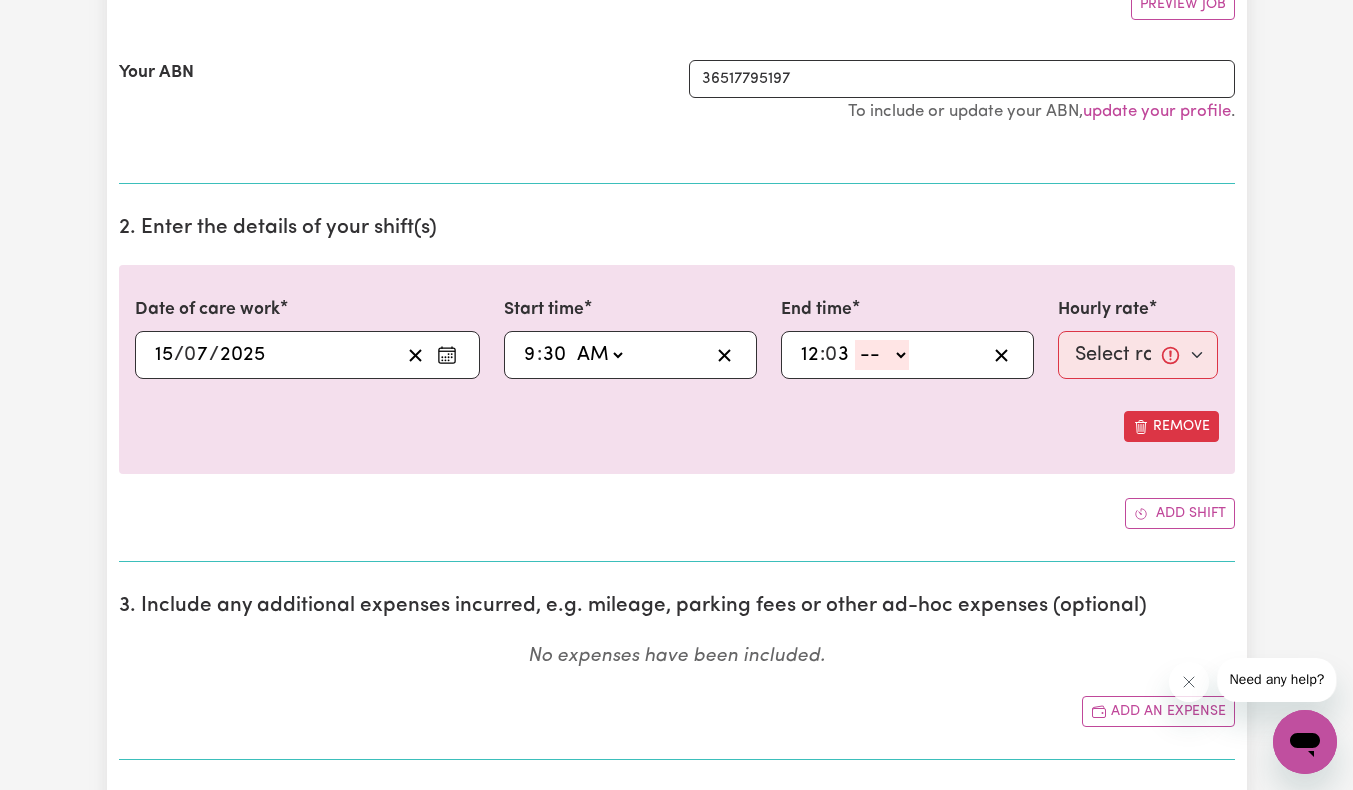 type on "30" 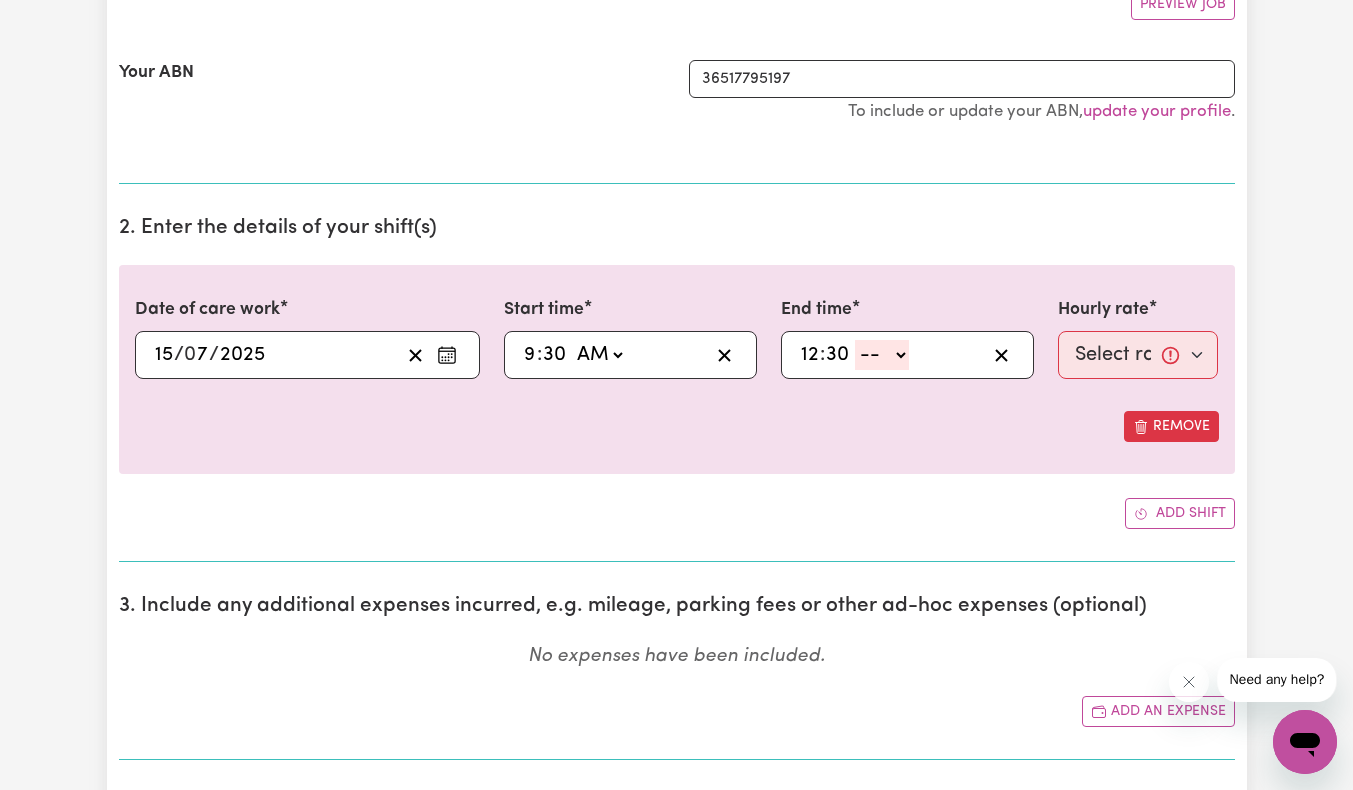 select on "pm" 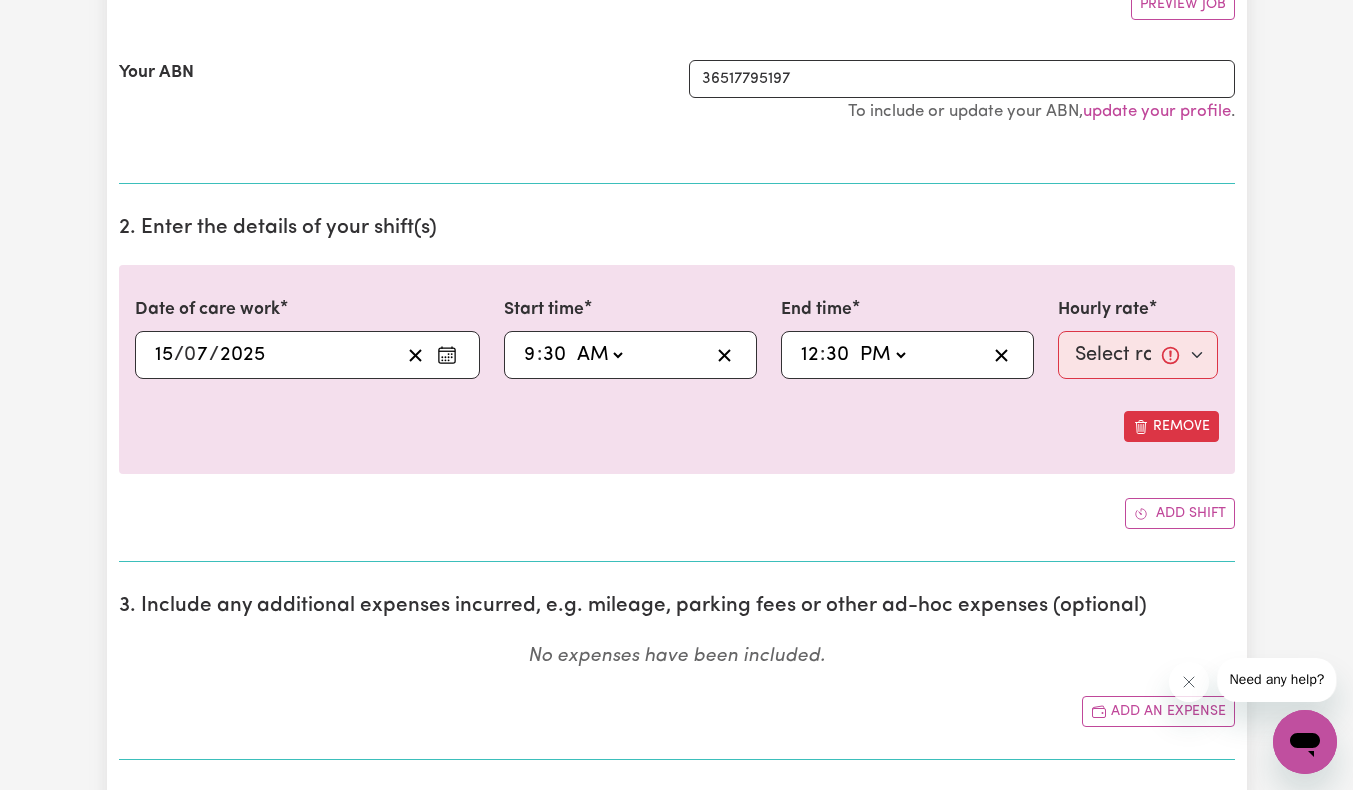 type on "12:30" 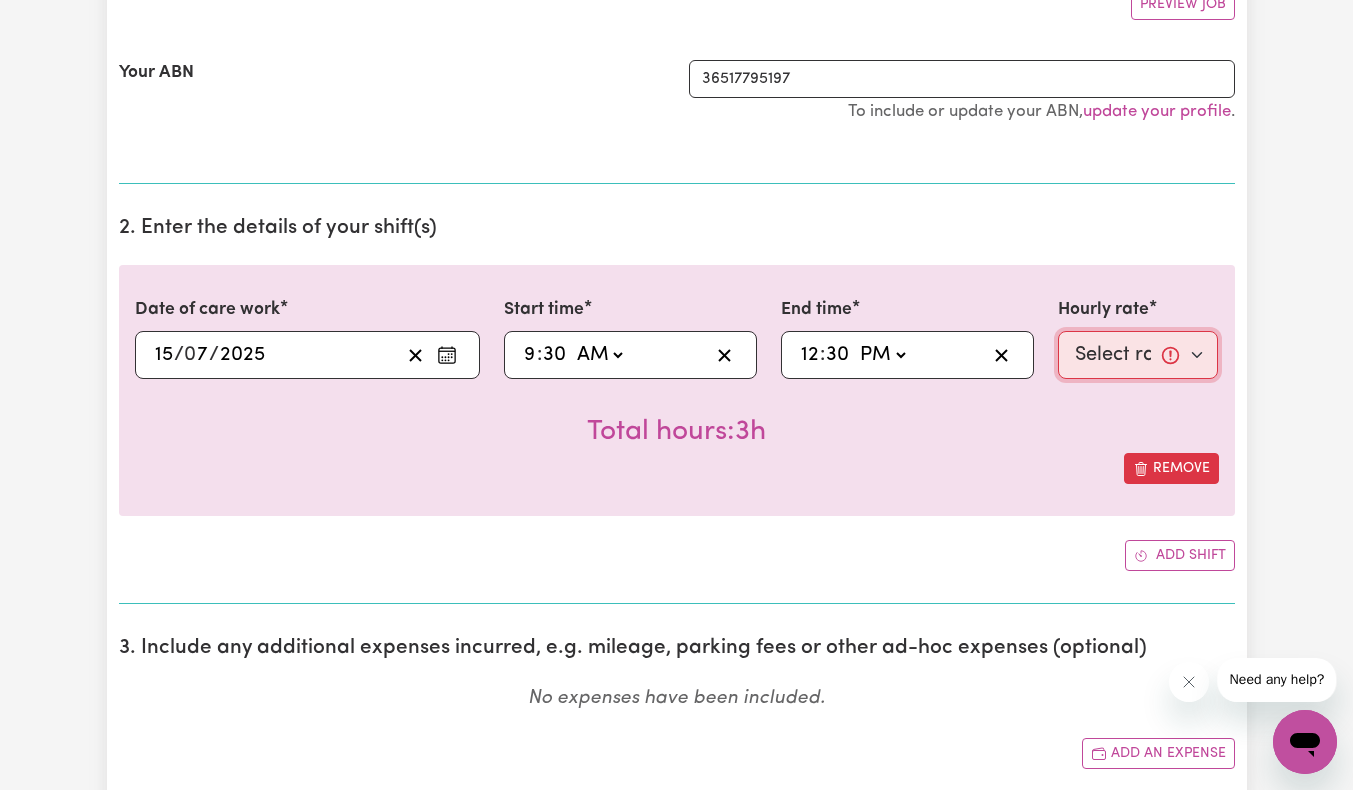 drag, startPoint x: 1123, startPoint y: 345, endPoint x: 1125, endPoint y: 360, distance: 15.132746 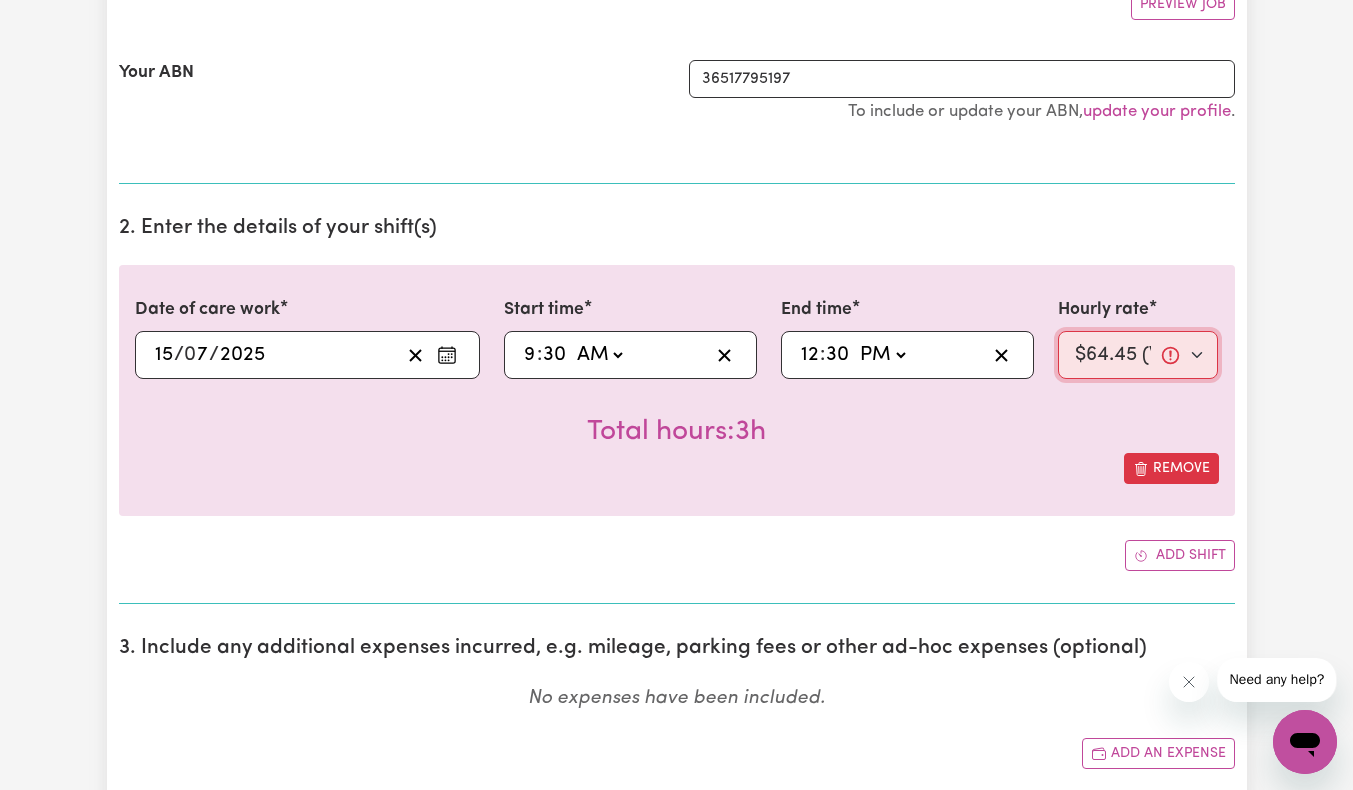 click on "Select rate... $64.45 (Weekday)" at bounding box center [1138, 355] 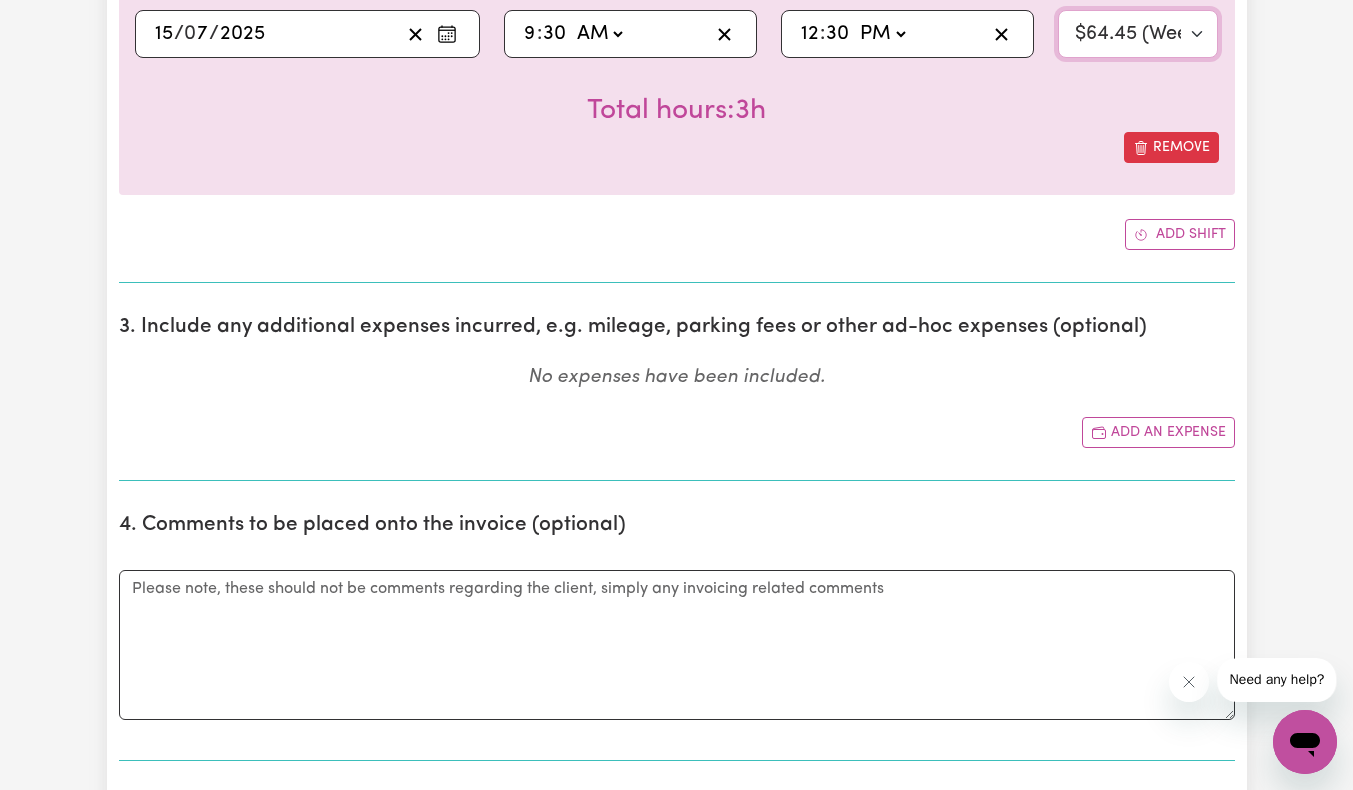 scroll, scrollTop: 800, scrollLeft: 0, axis: vertical 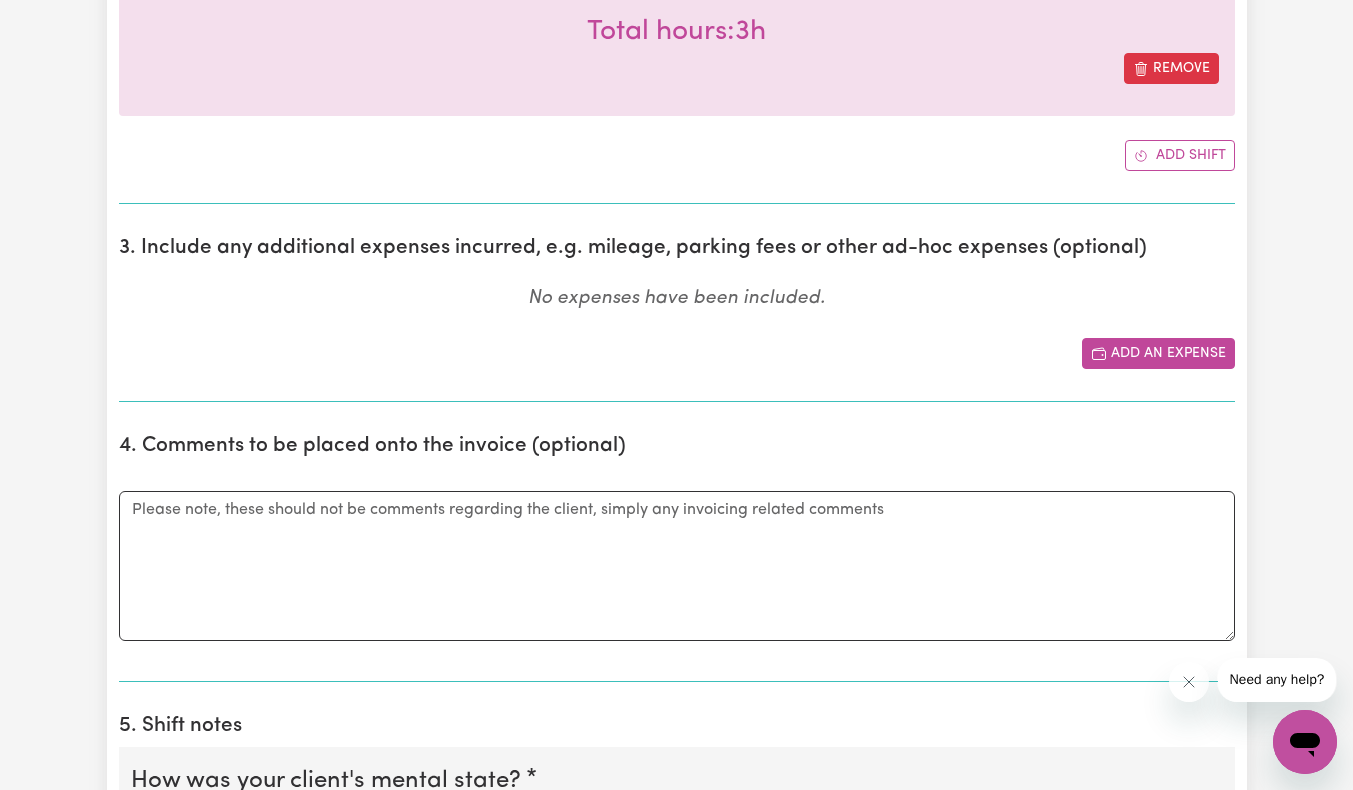 click on "Add an expense" at bounding box center (1158, 353) 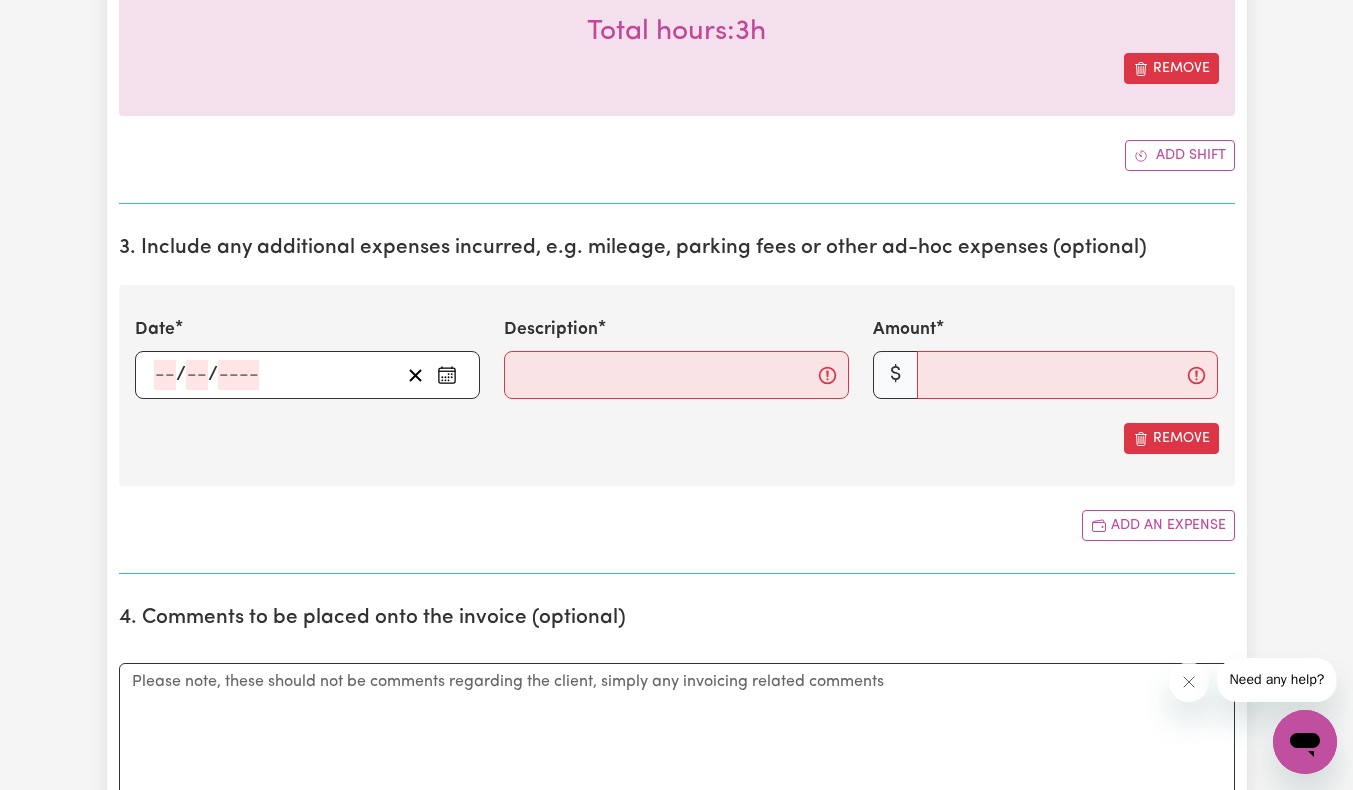 click 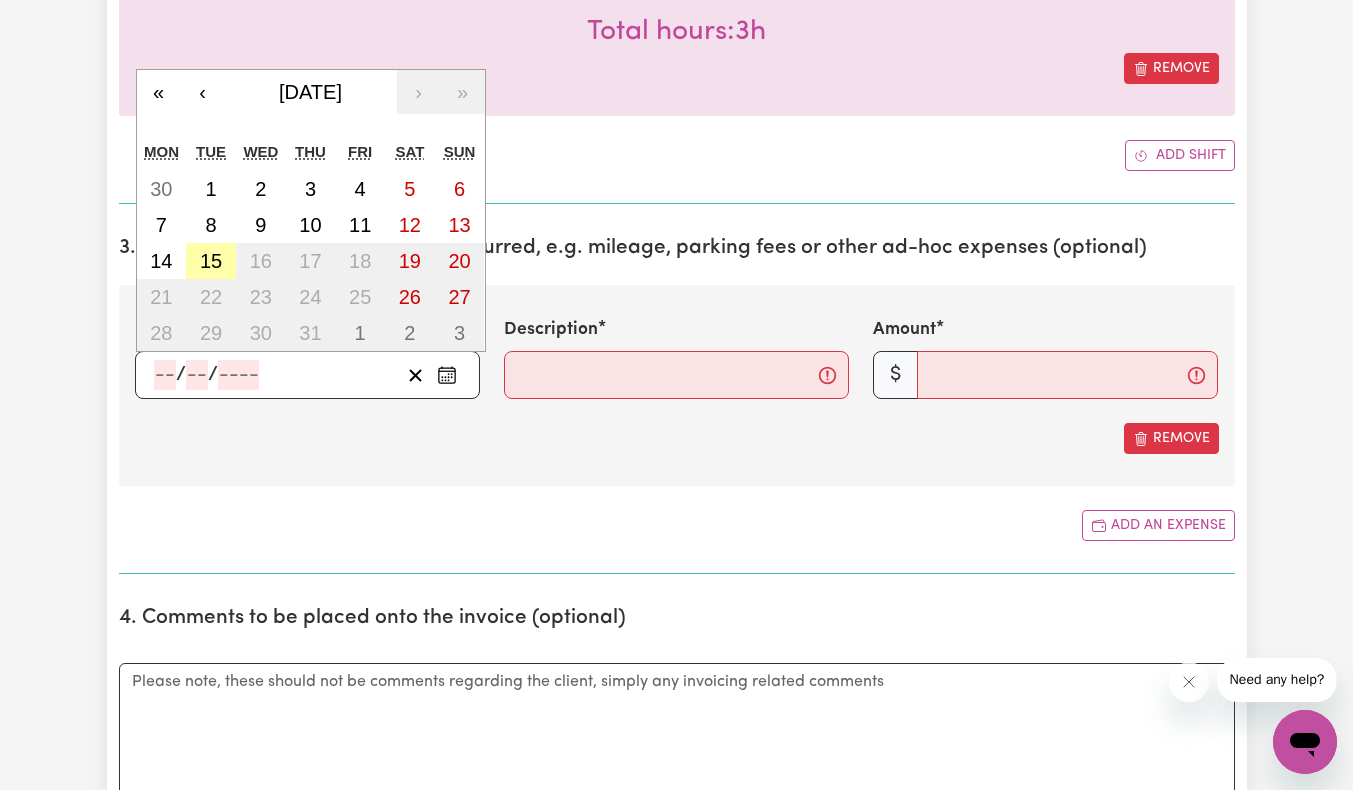 click on "15" at bounding box center (211, 261) 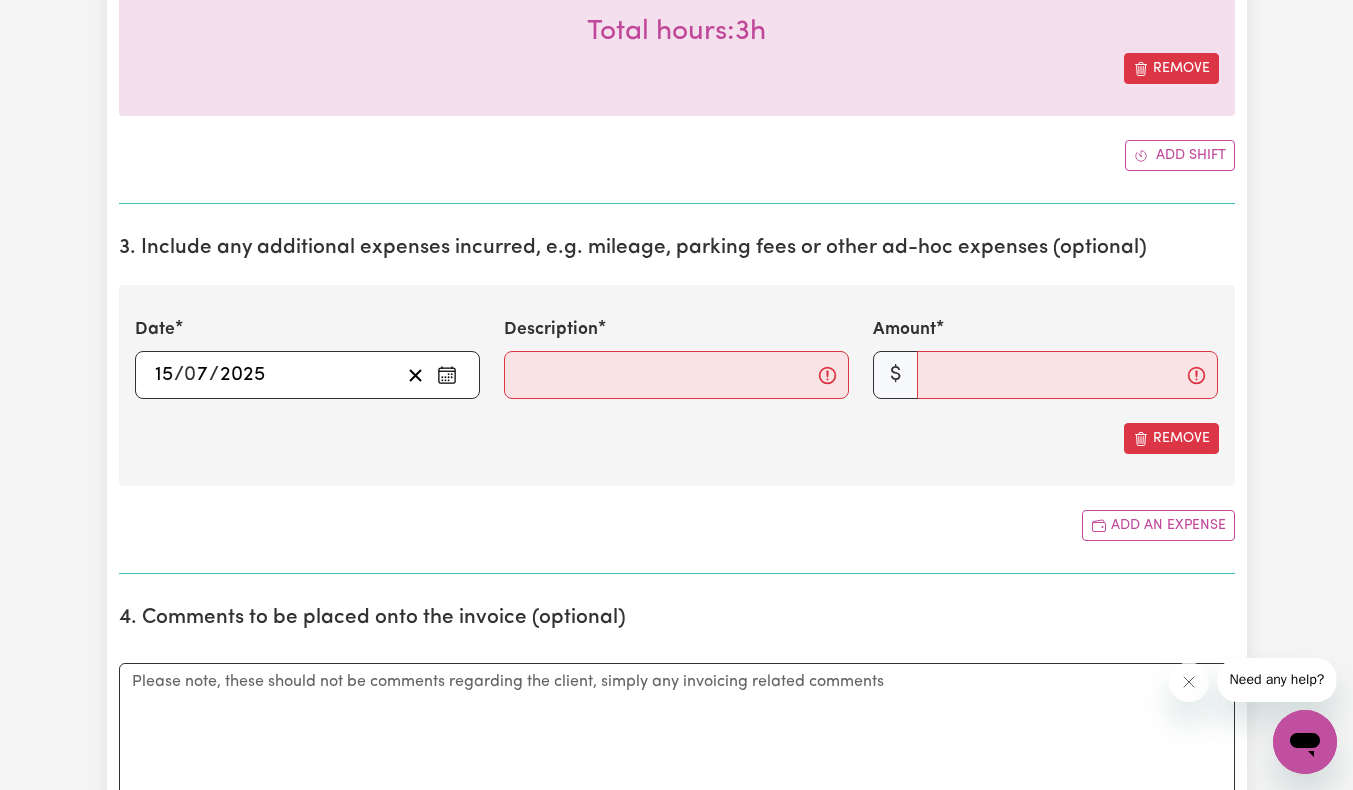 type on "[DATE]" 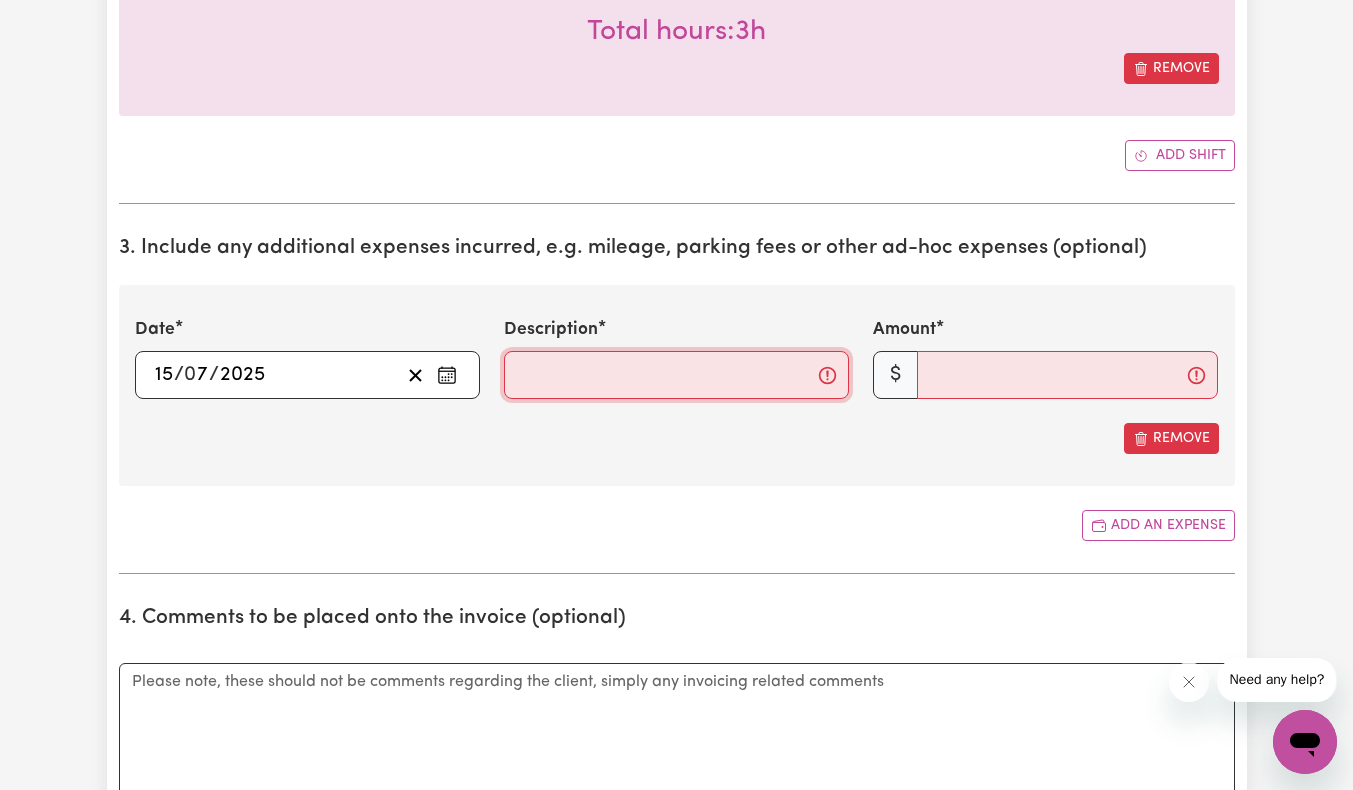 click on "Description" at bounding box center [676, 375] 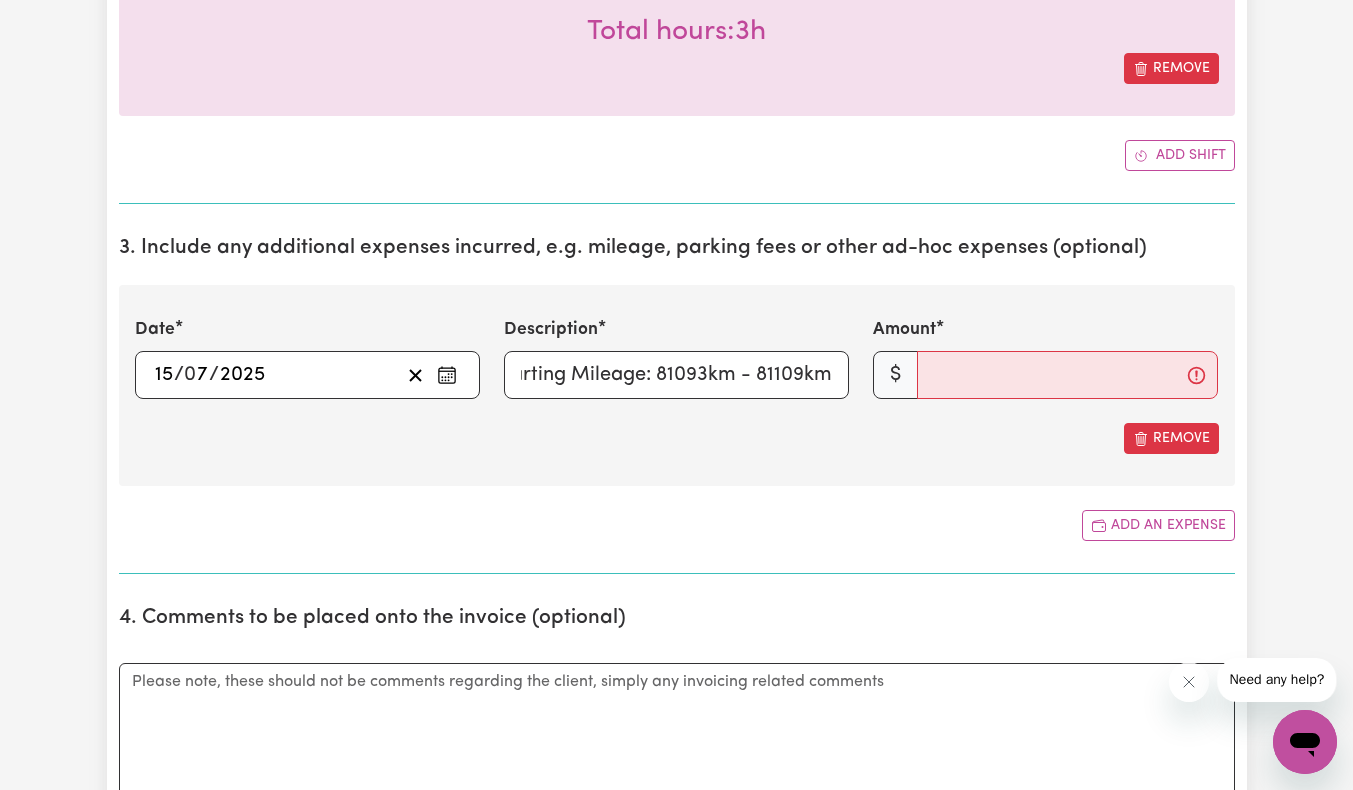 scroll, scrollTop: 0, scrollLeft: 0, axis: both 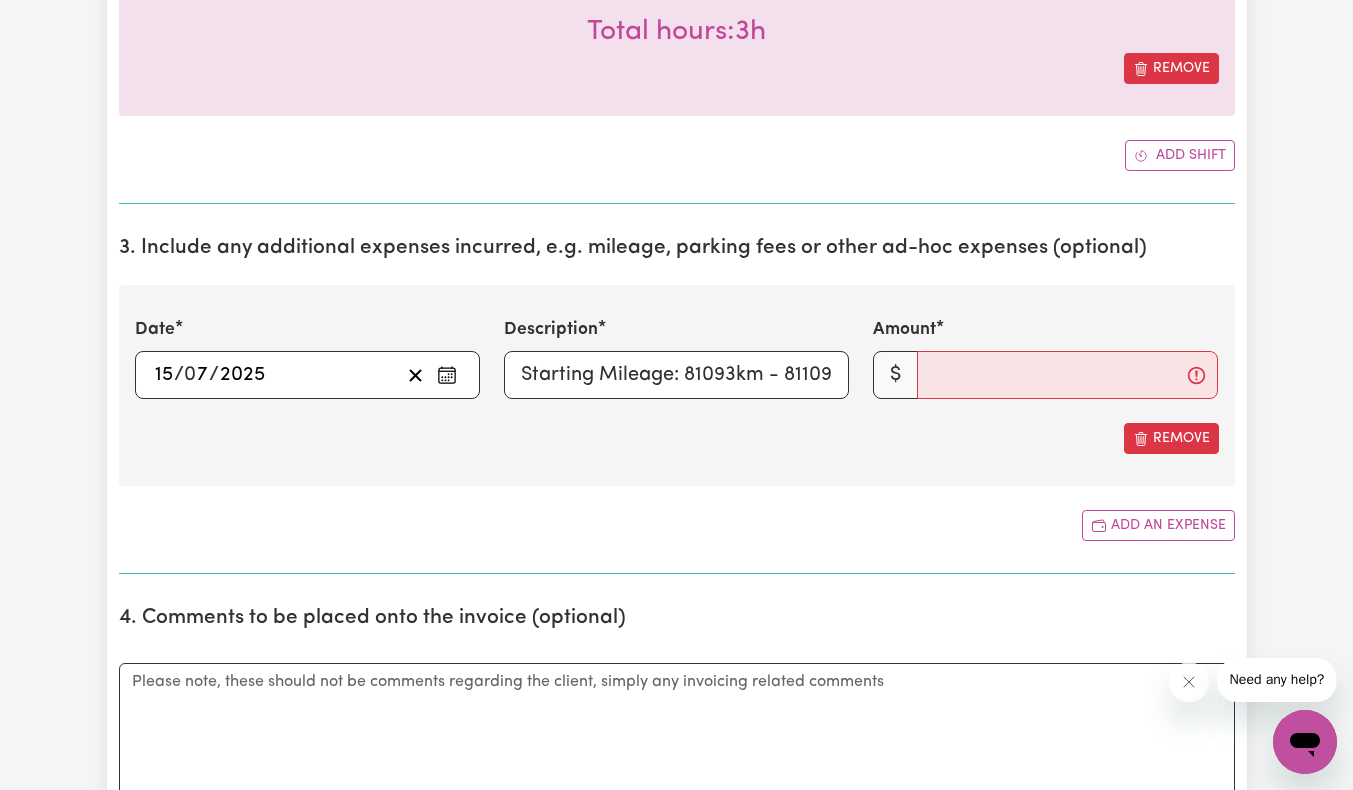 drag, startPoint x: 695, startPoint y: 427, endPoint x: 683, endPoint y: 406, distance: 24.186773 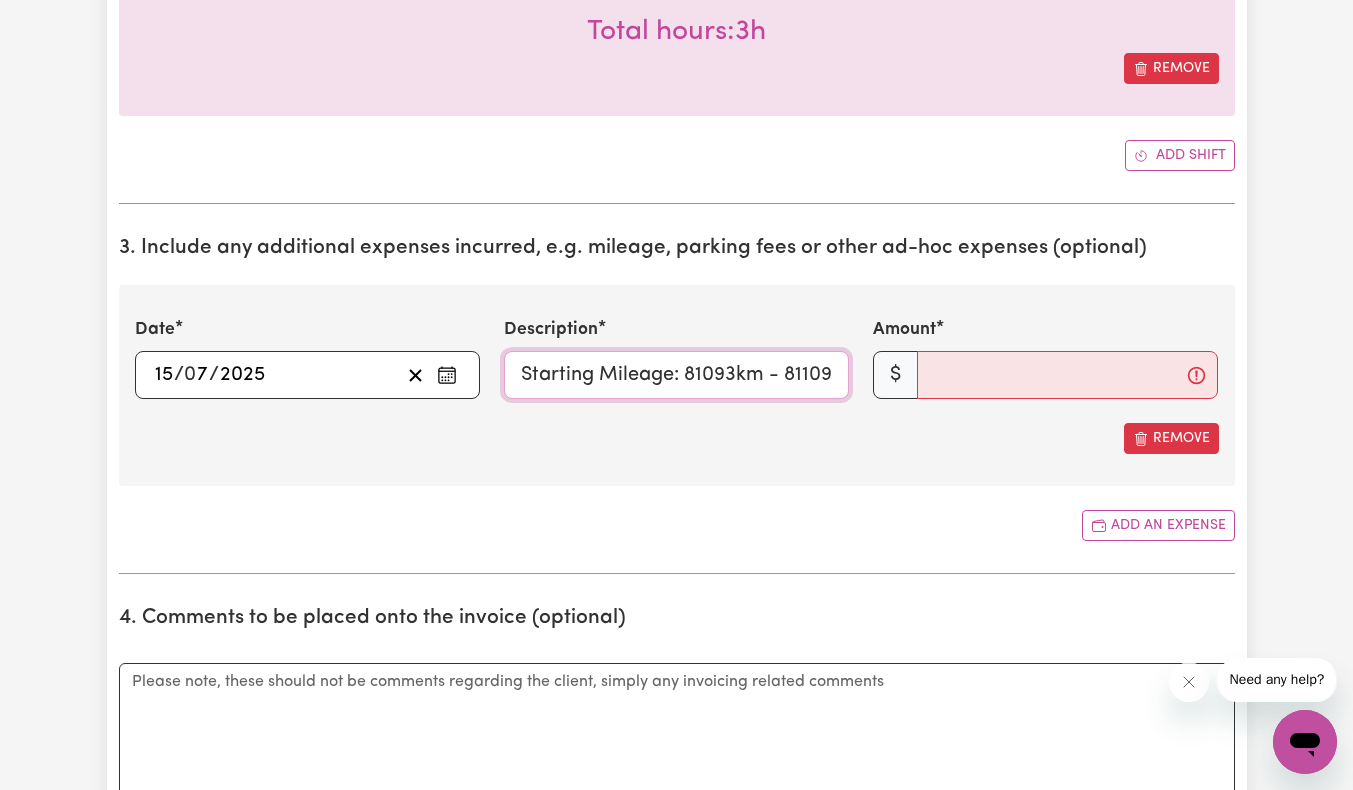 click on "Starting Mileage: 81093km - 81109km" at bounding box center [676, 375] 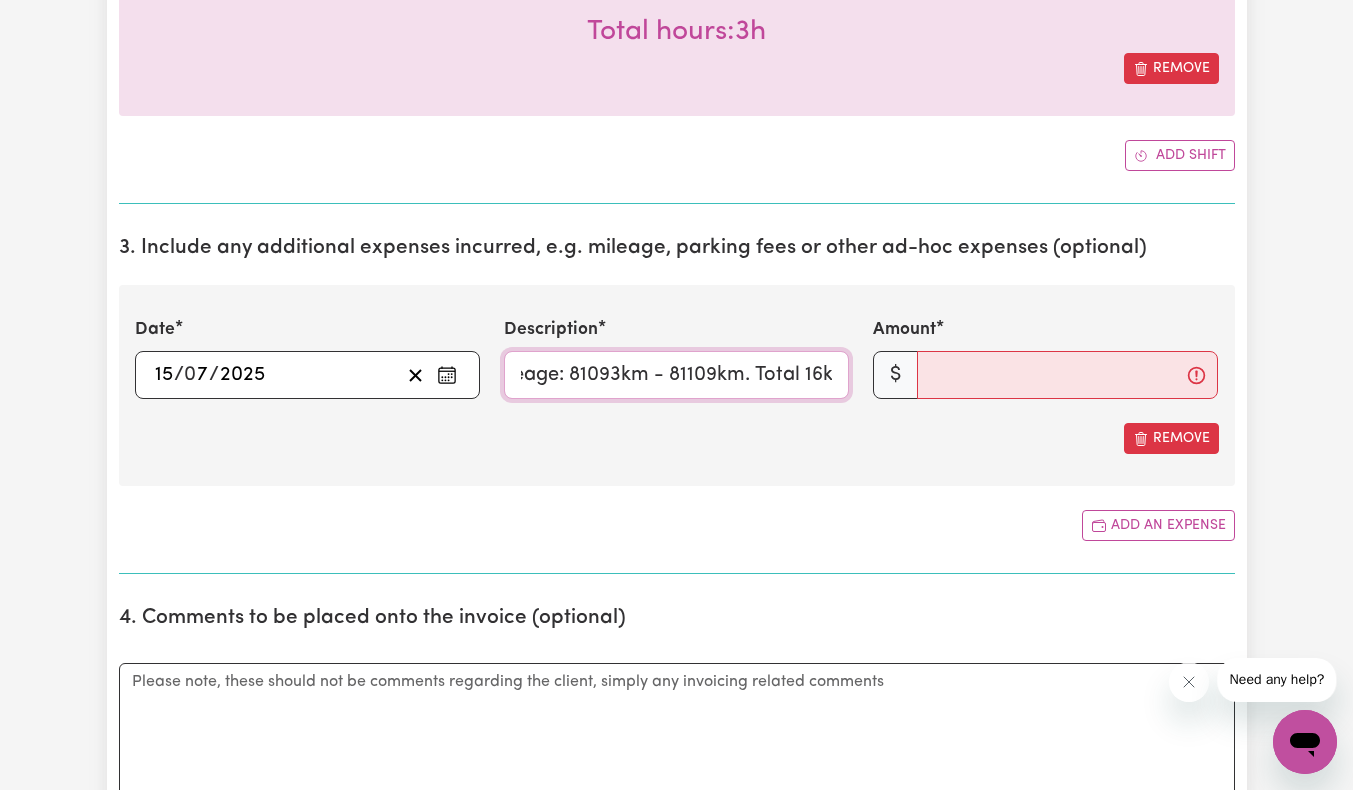 scroll, scrollTop: 0, scrollLeft: 133, axis: horizontal 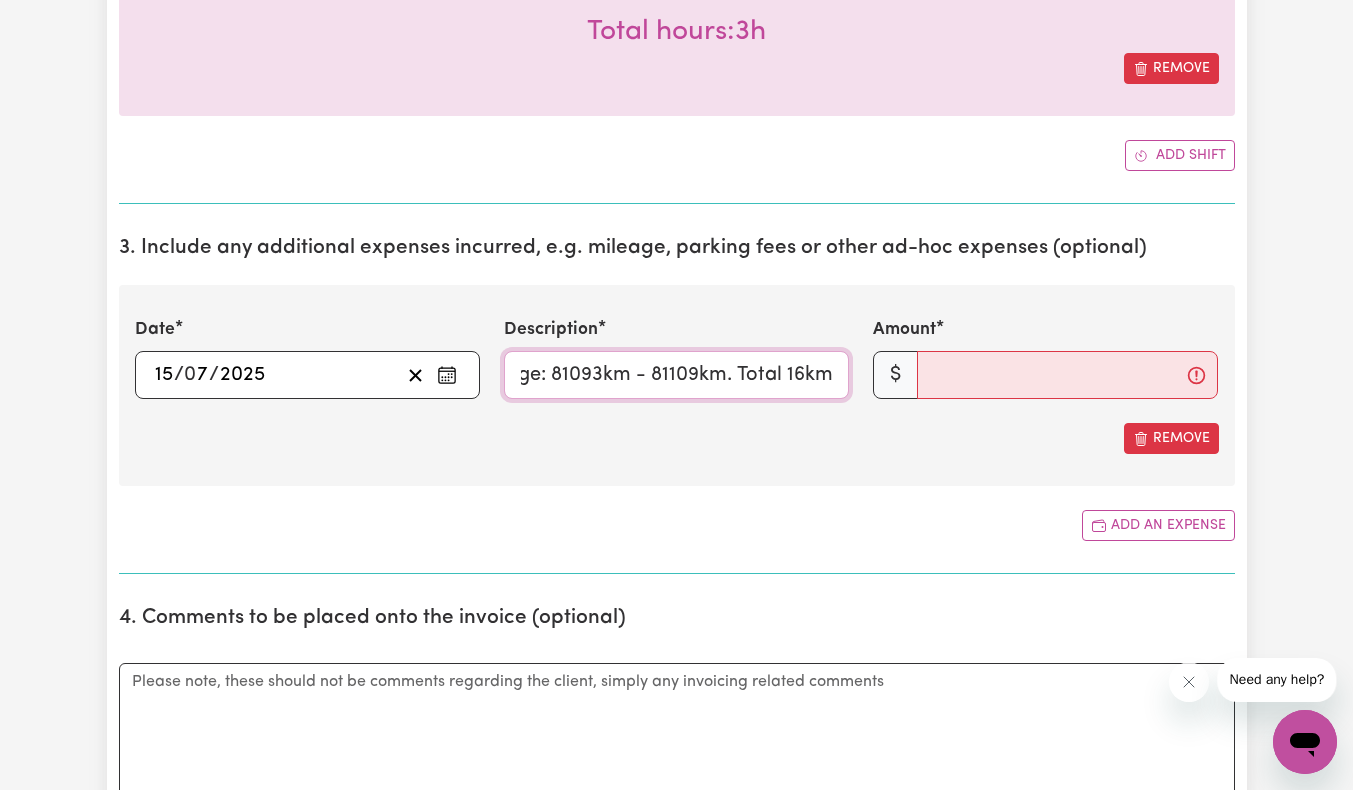 type on "Starting Mileage: 81093km - 81109km. Total 16km" 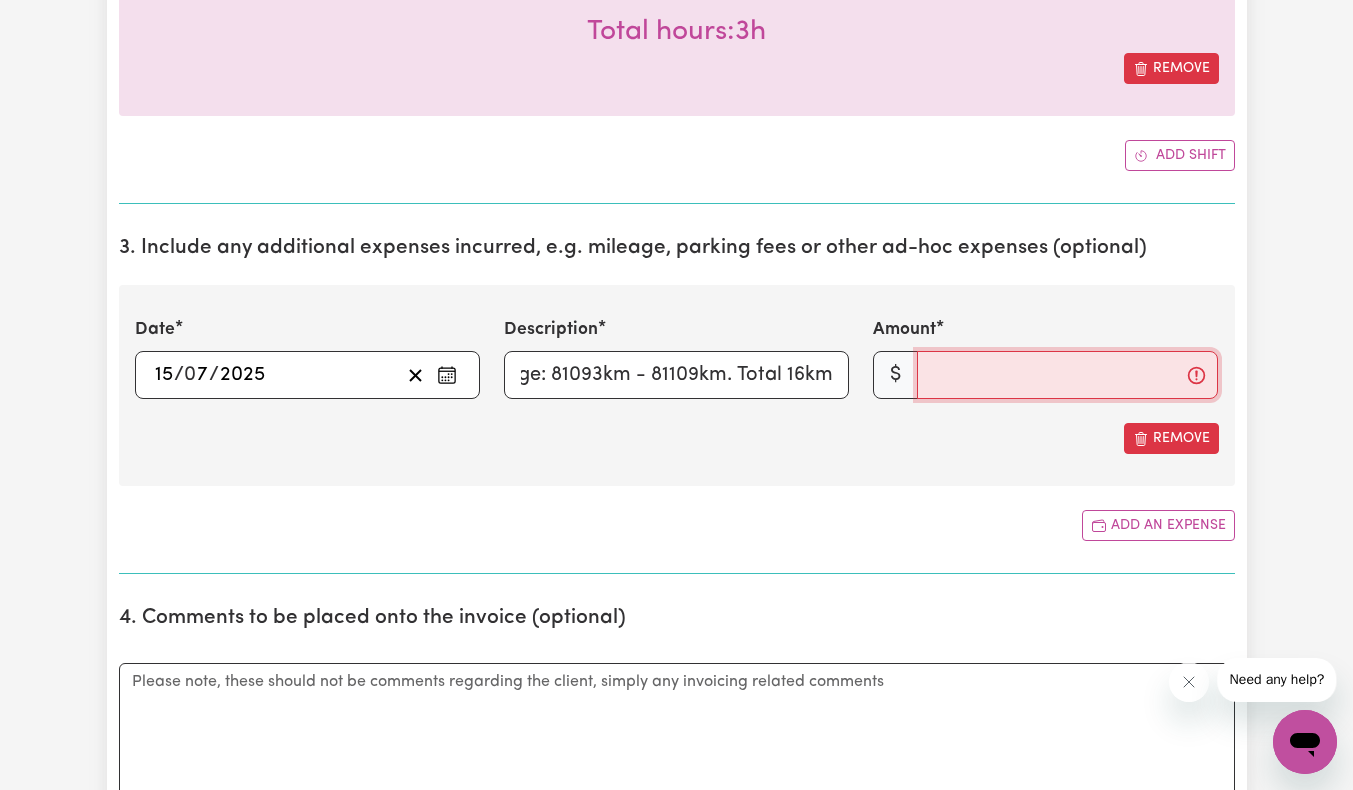scroll, scrollTop: 0, scrollLeft: 0, axis: both 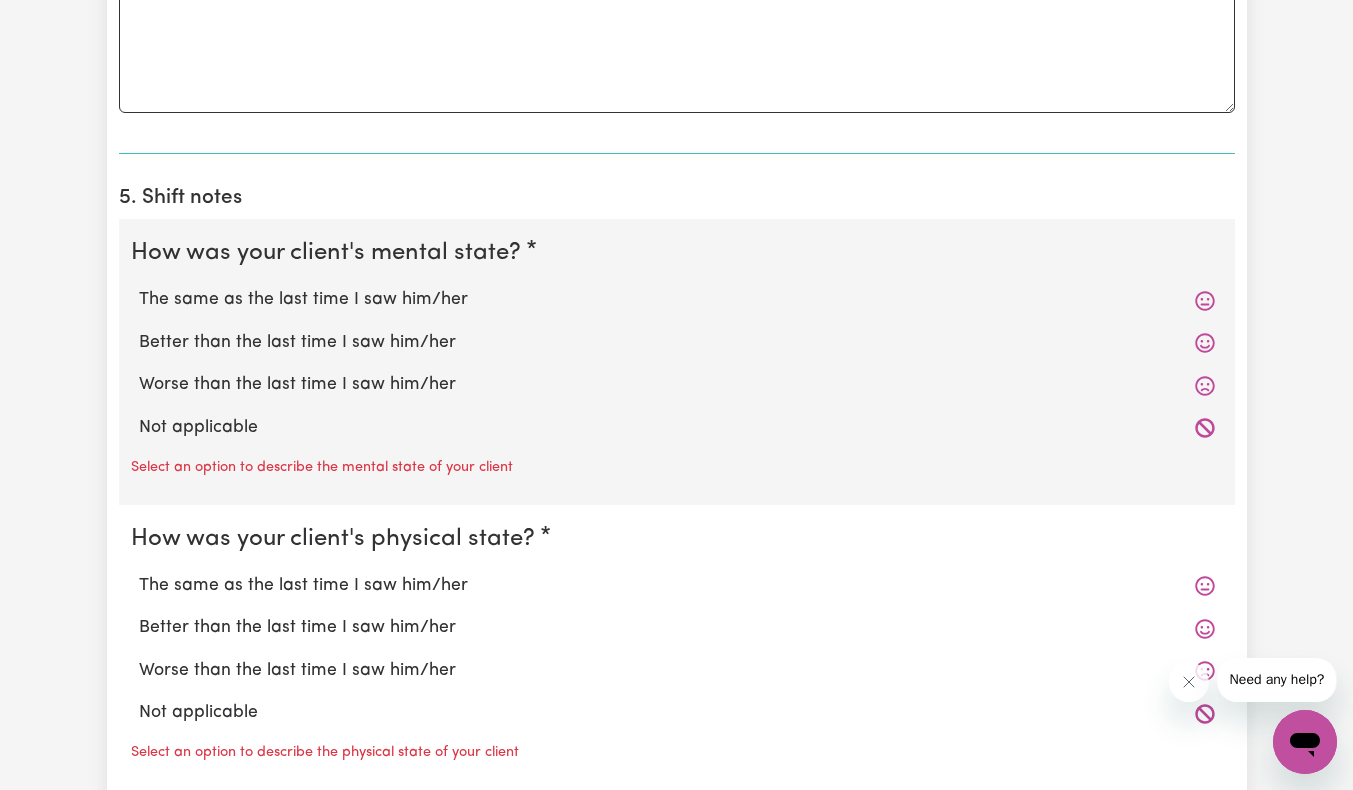 type on "16.00" 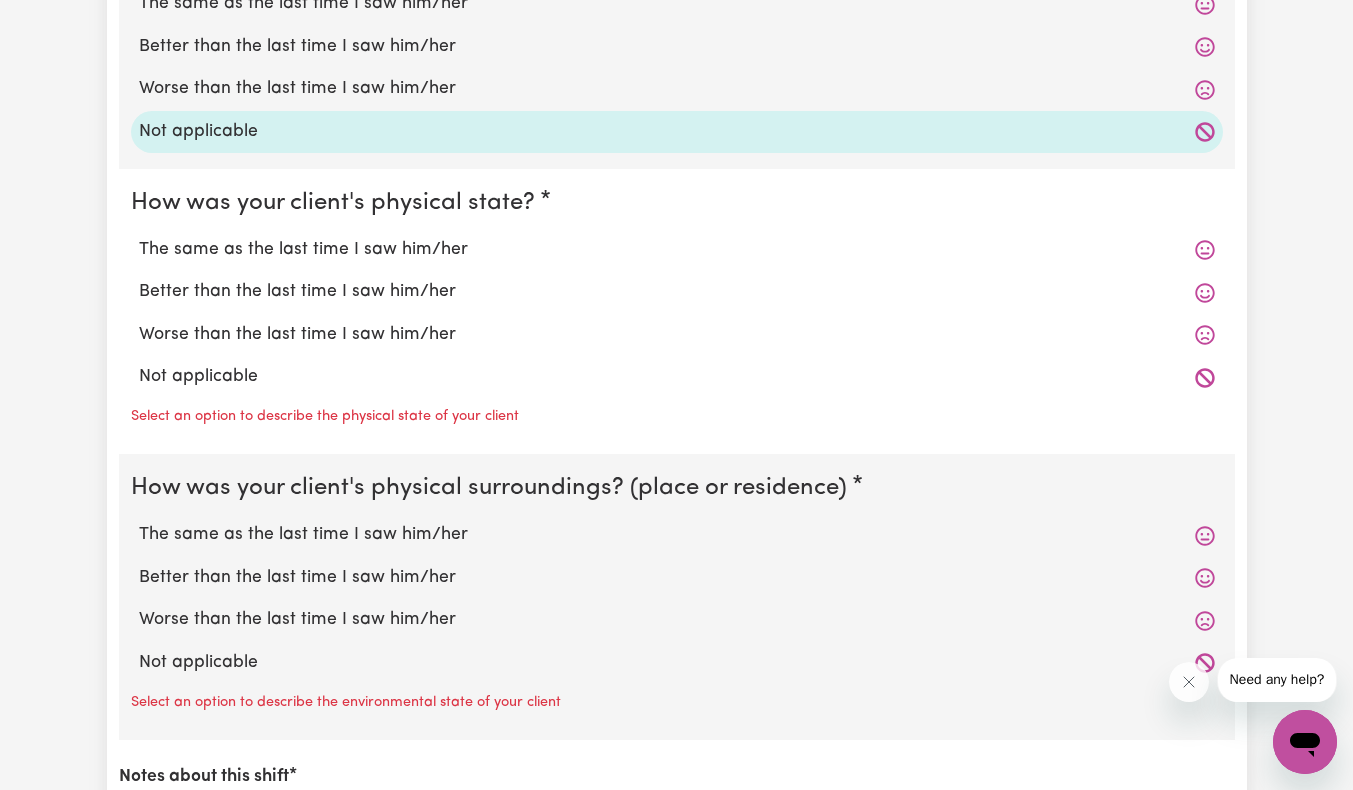 scroll, scrollTop: 1800, scrollLeft: 0, axis: vertical 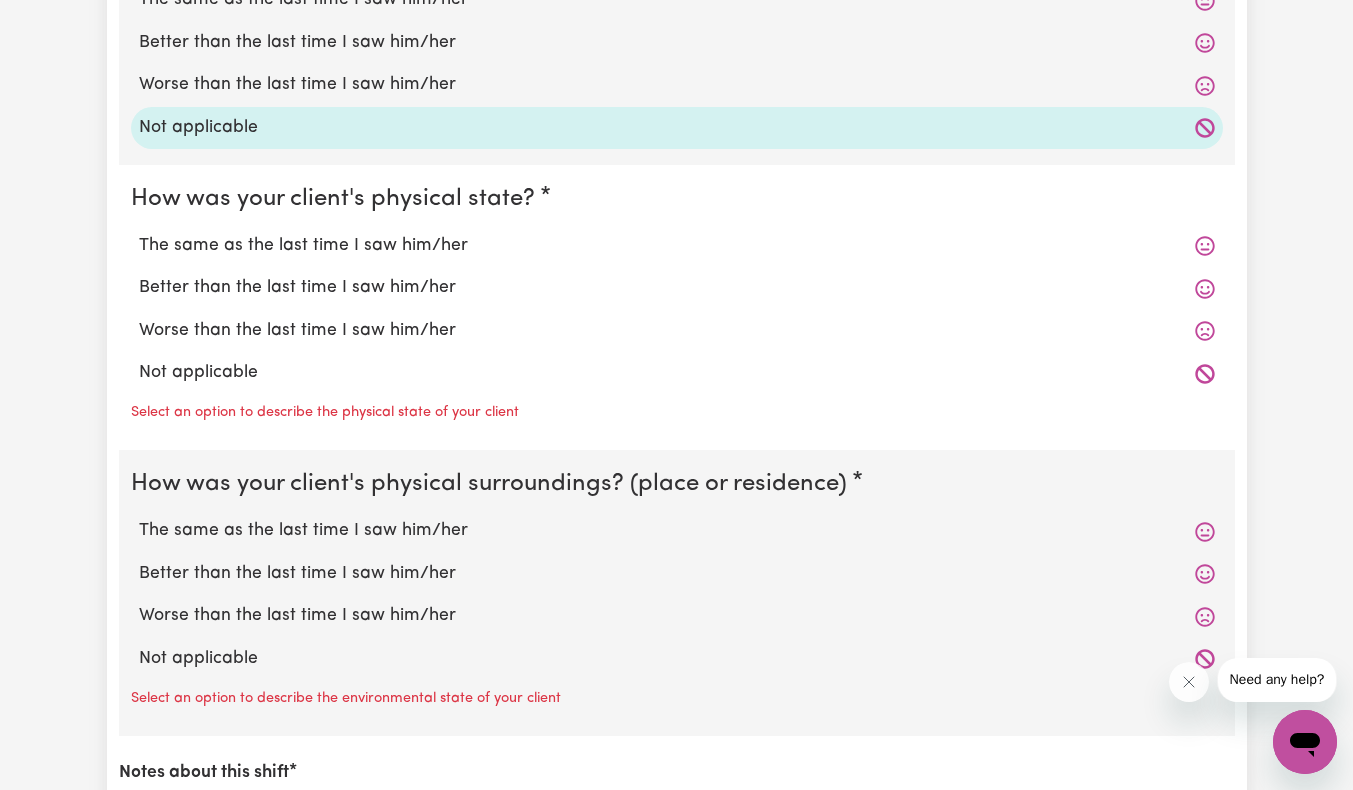 click on "Not applicable" at bounding box center [677, 373] 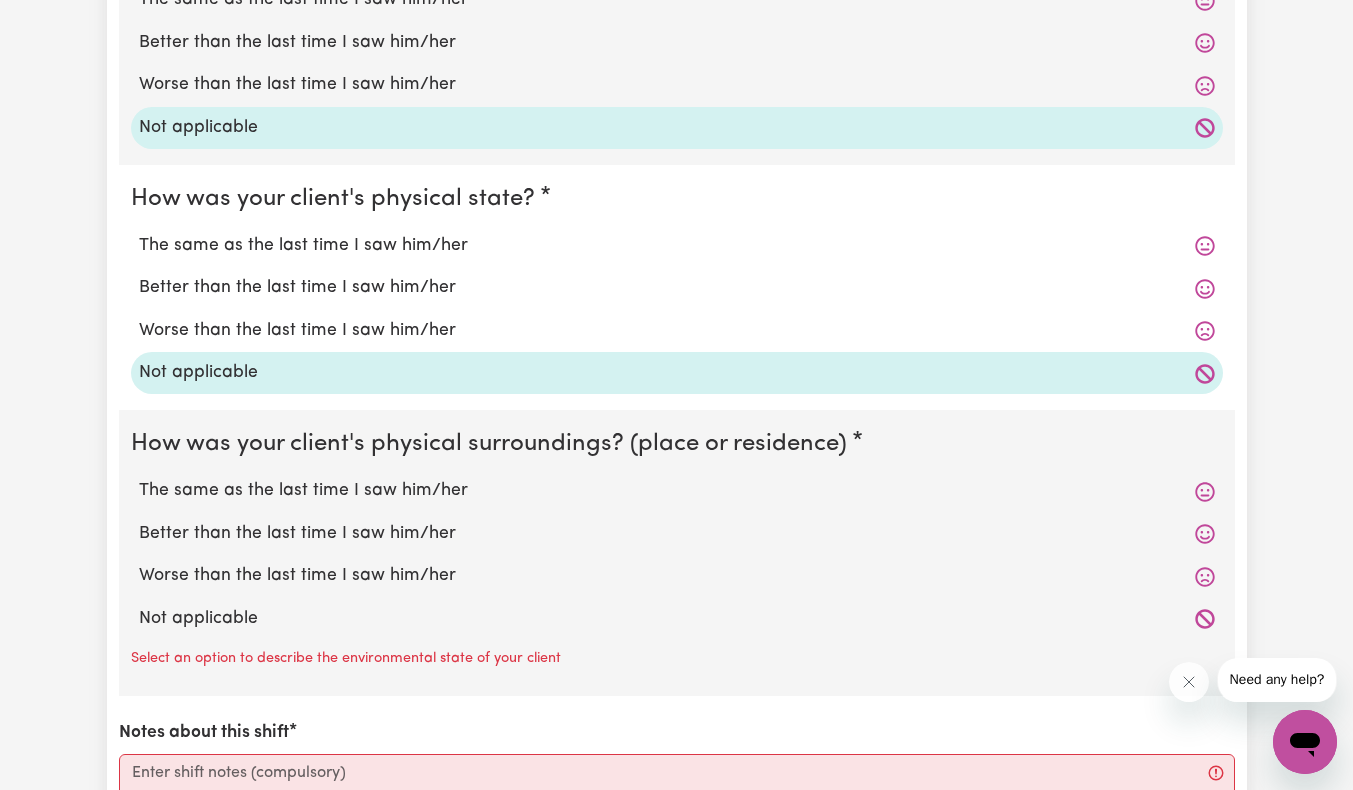 scroll, scrollTop: 2100, scrollLeft: 0, axis: vertical 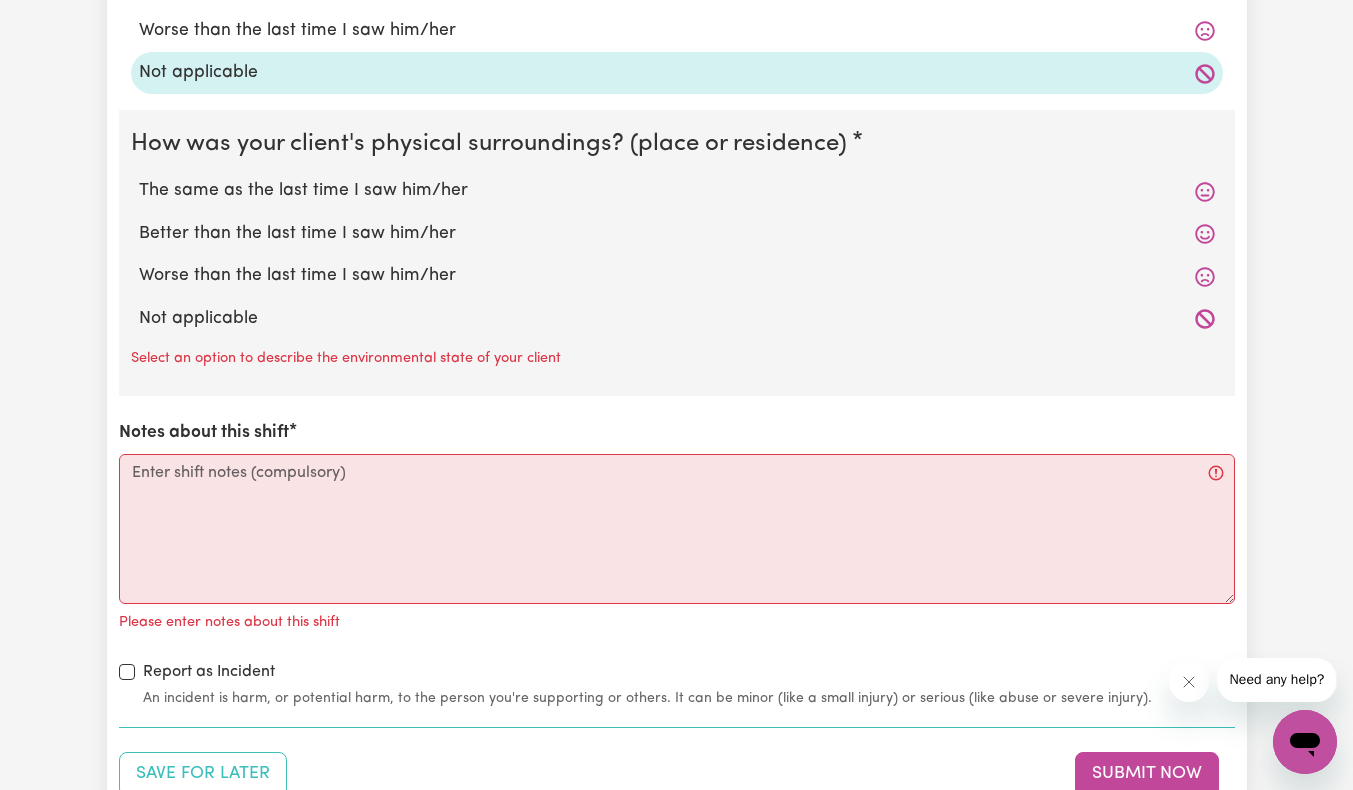 click on "Not applicable" at bounding box center (677, 319) 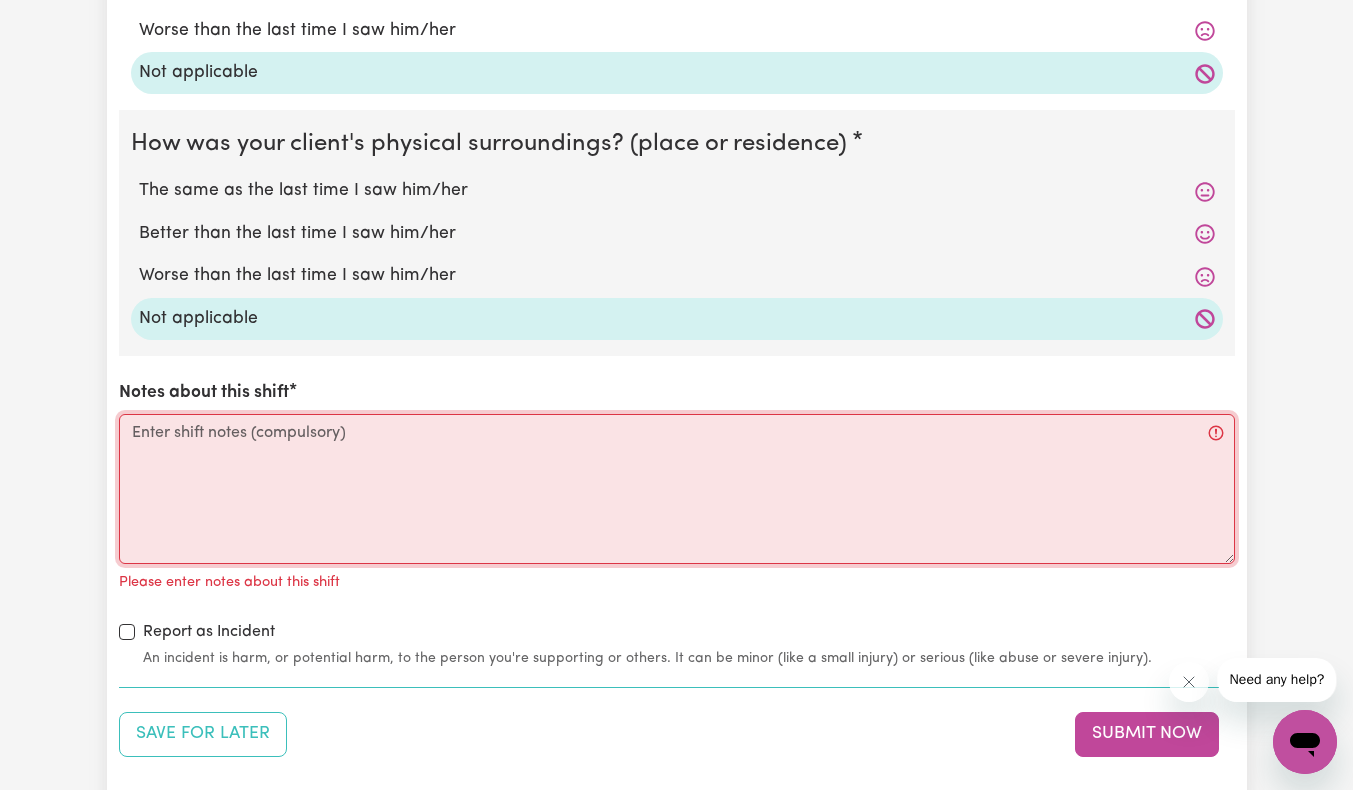 click on "Notes about this shift" at bounding box center (677, 489) 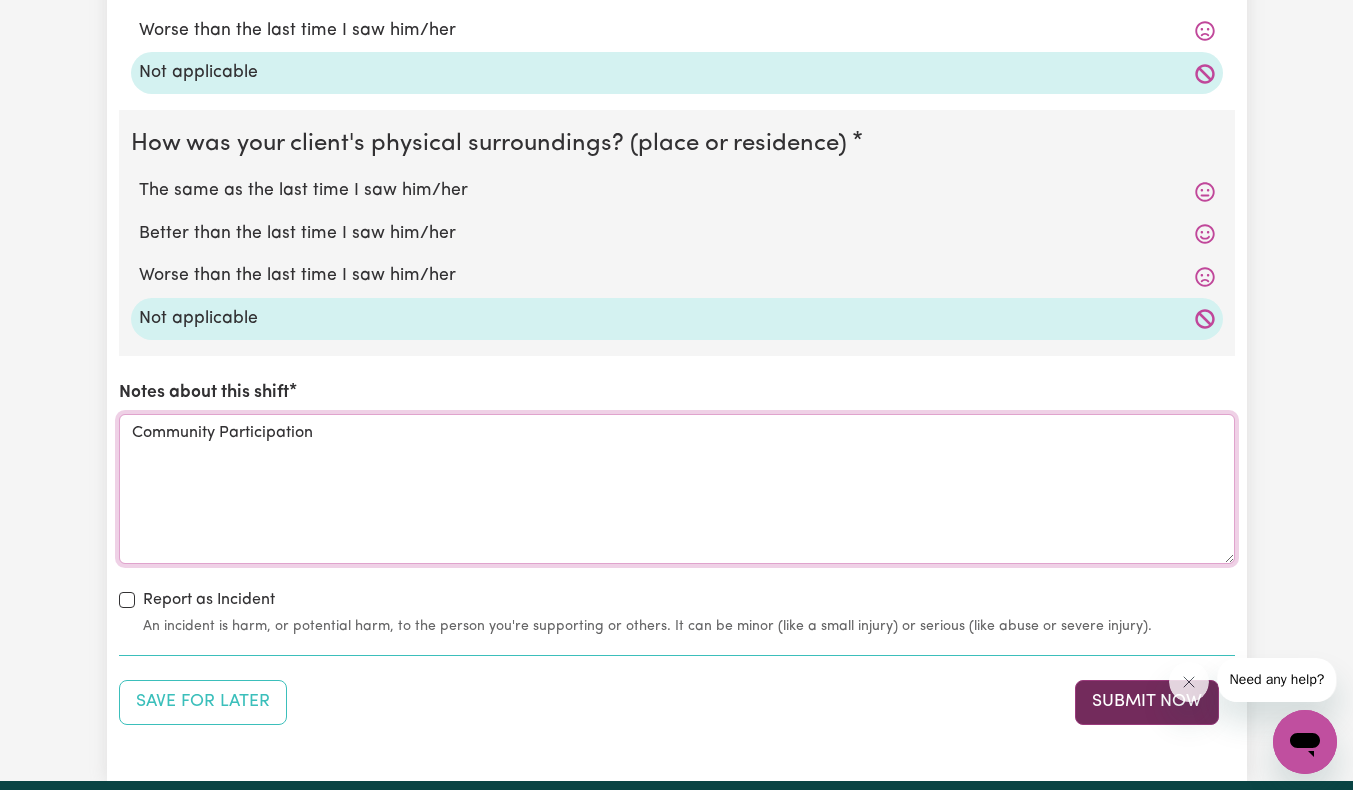 type on "Community Participation" 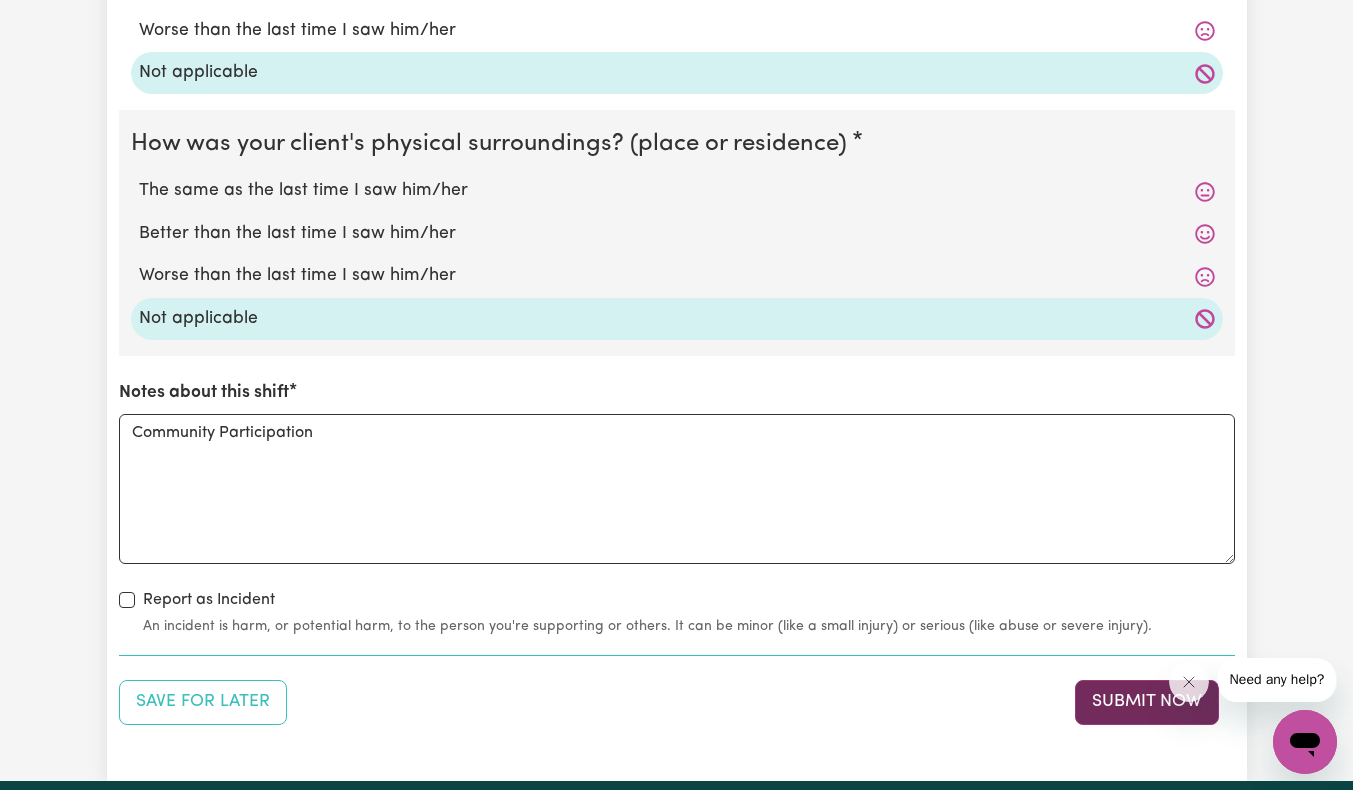 click on "Submit Now" at bounding box center (1147, 702) 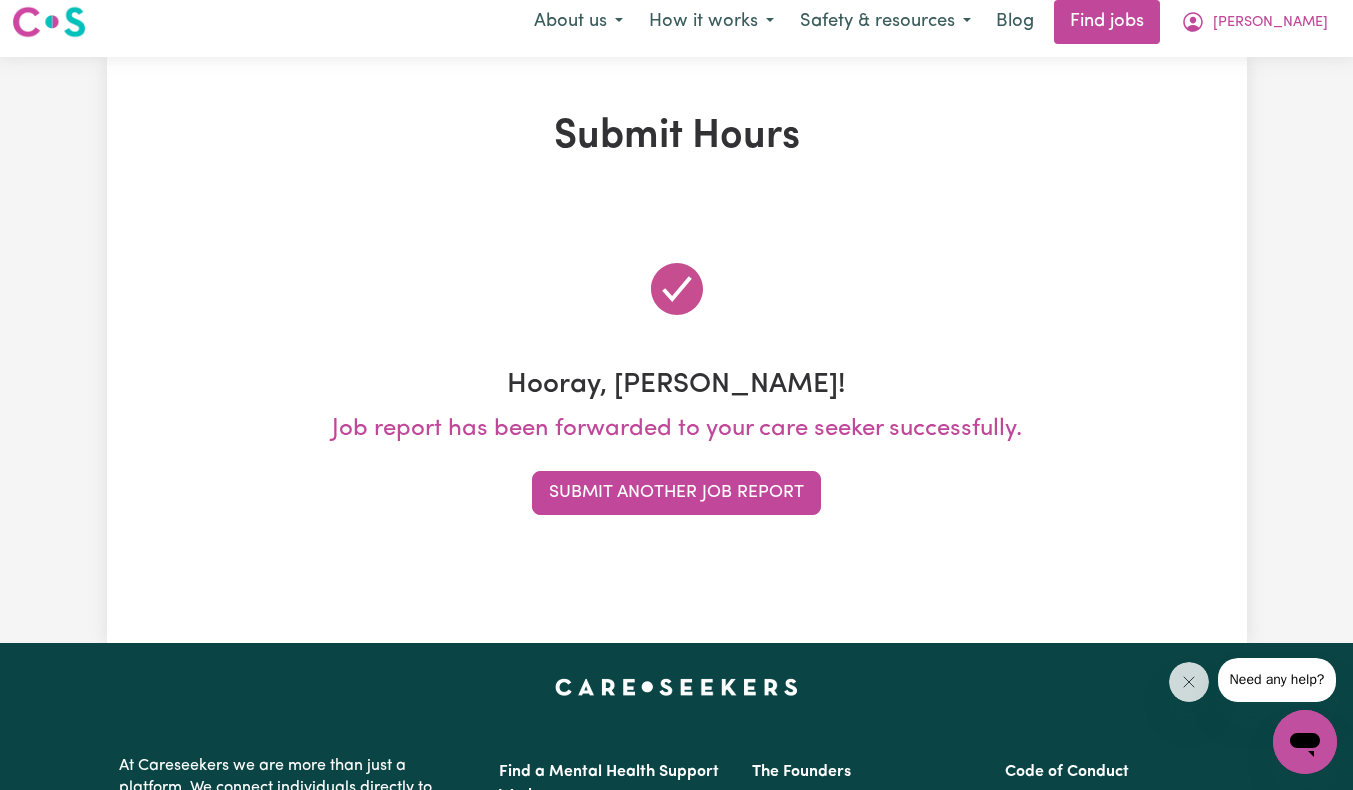scroll, scrollTop: 0, scrollLeft: 0, axis: both 